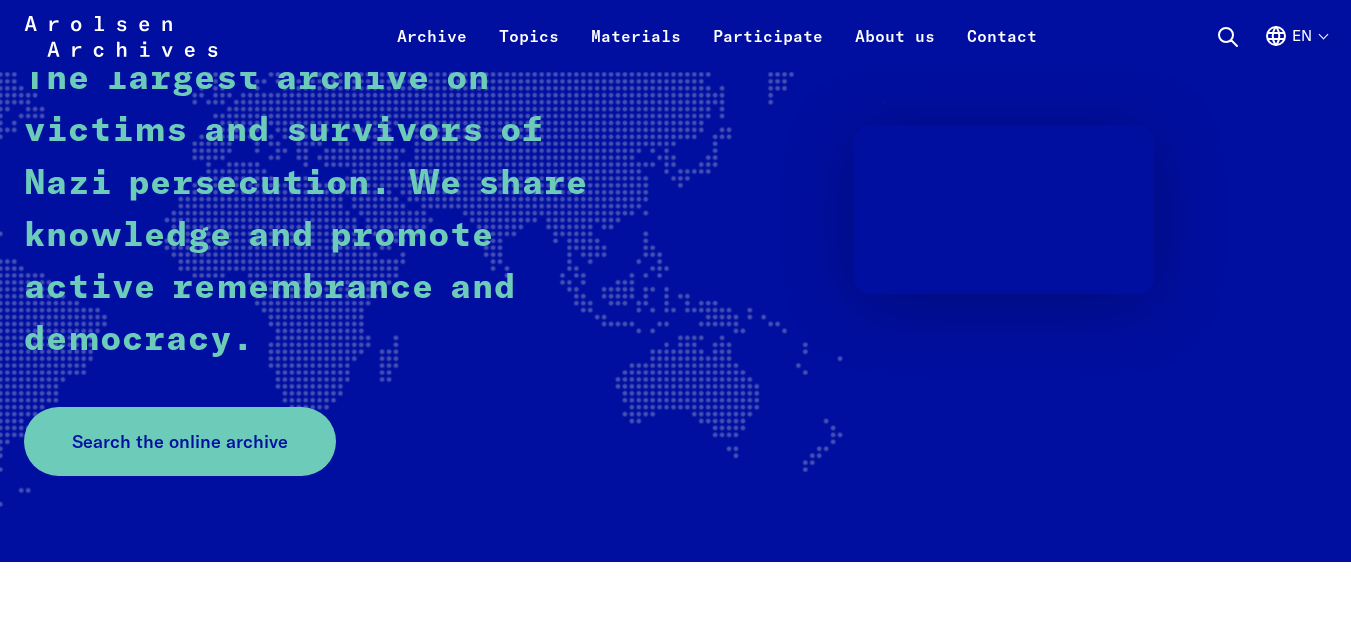 scroll, scrollTop: 324, scrollLeft: 0, axis: vertical 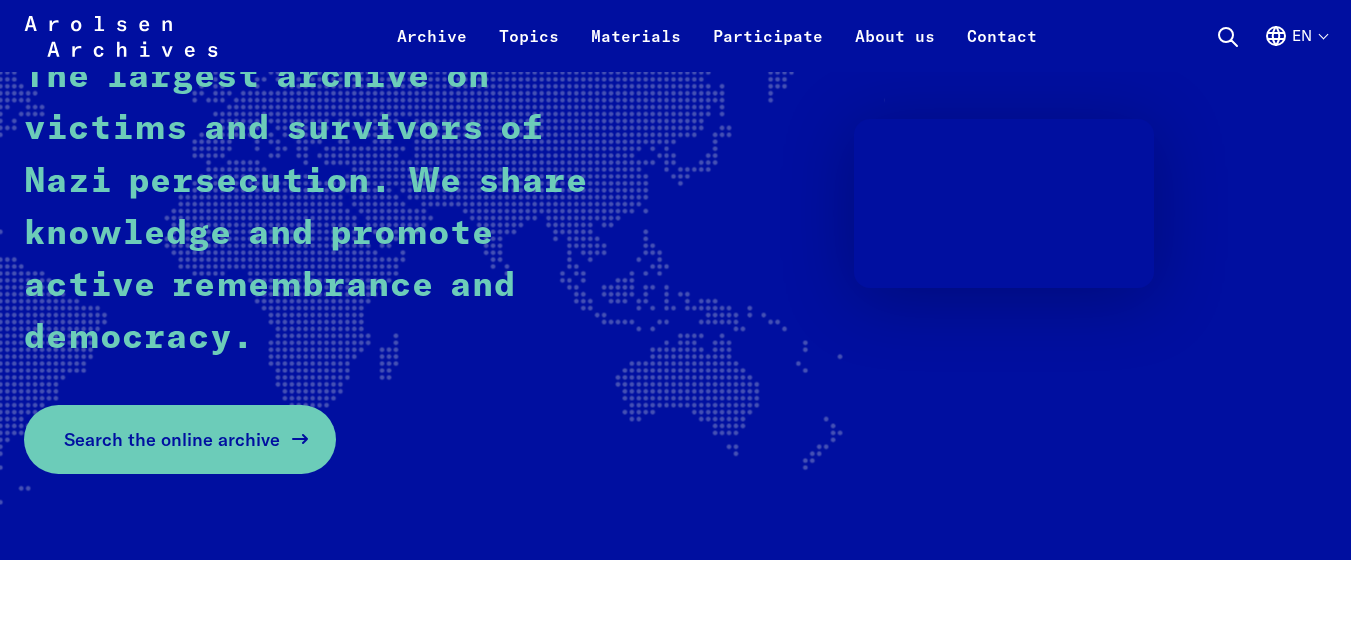 click on "Search the online archive" at bounding box center (172, 439) 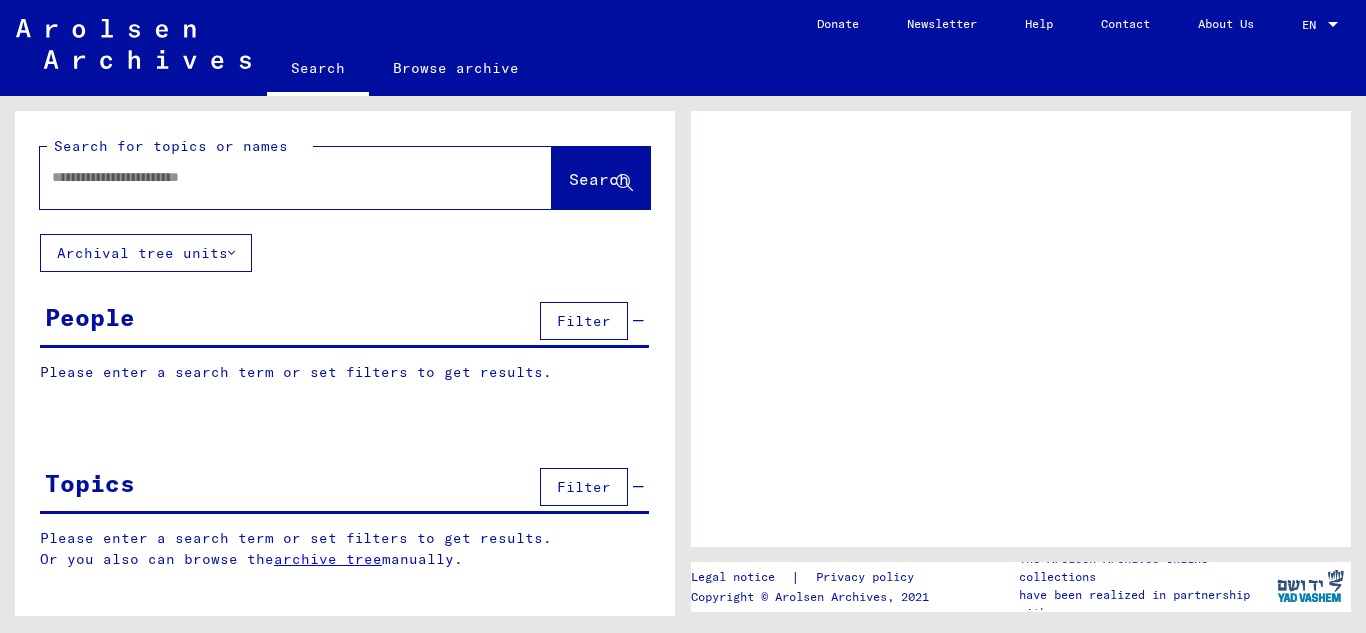 scroll, scrollTop: 0, scrollLeft: 0, axis: both 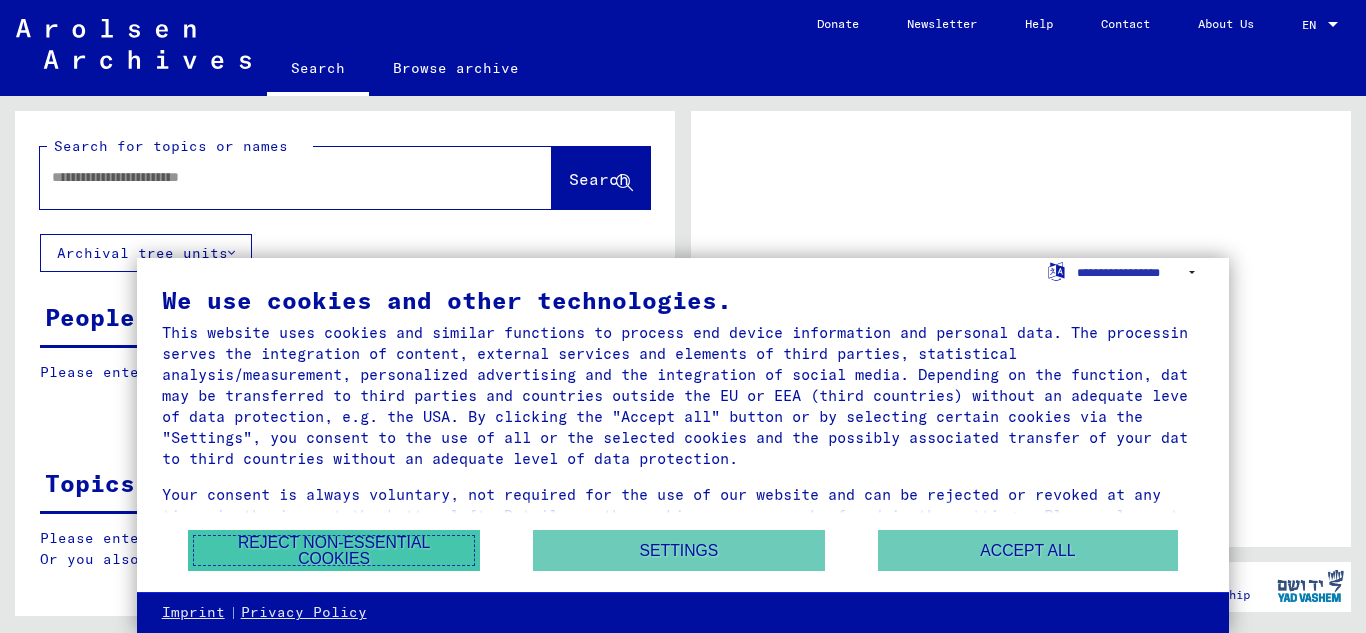 click on "Reject non-essential cookies" at bounding box center [334, 550] 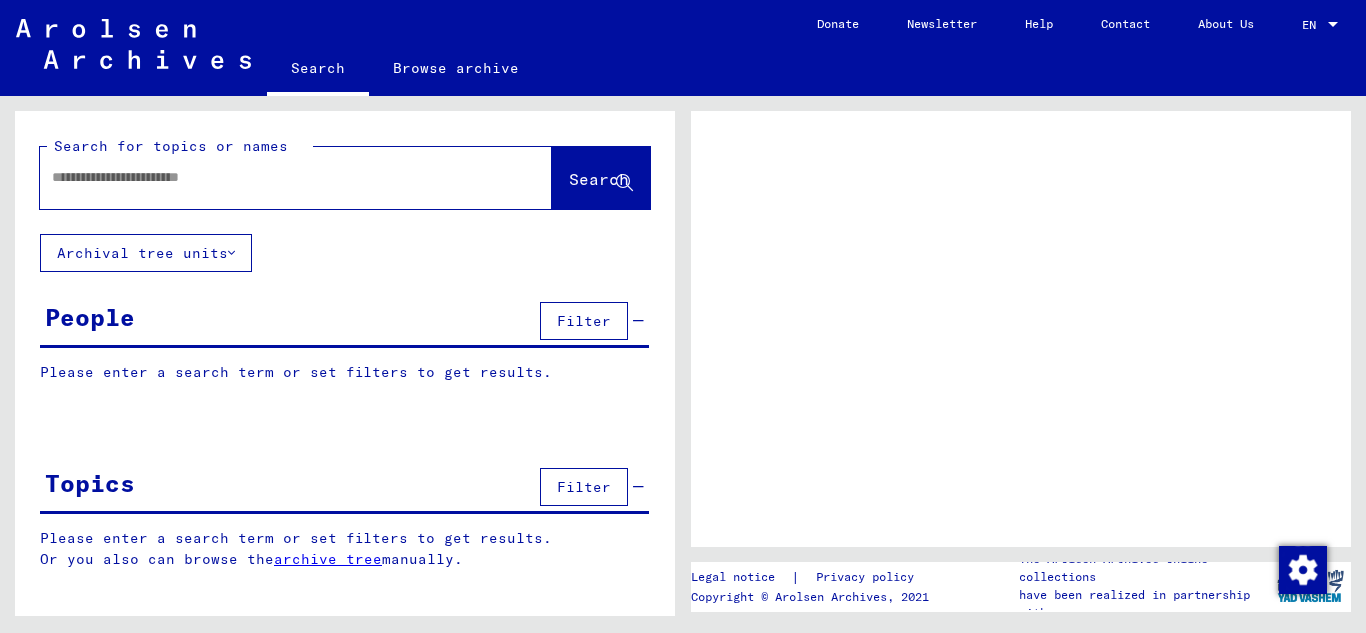 click at bounding box center (278, 177) 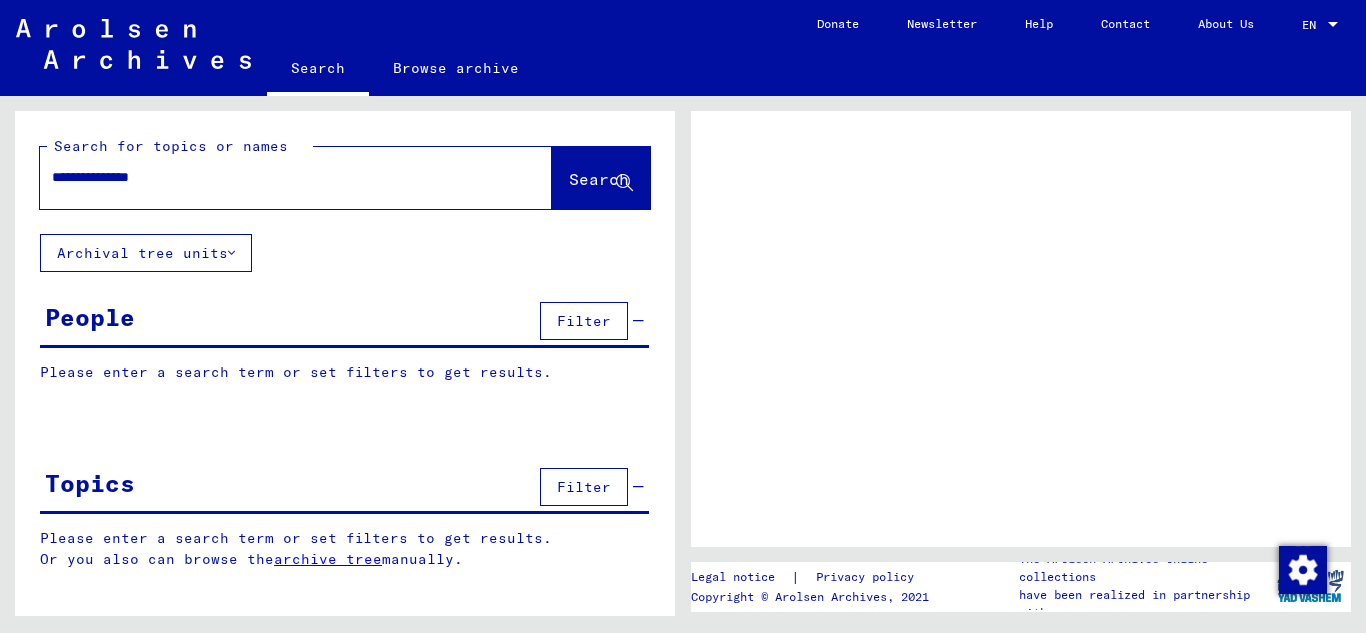 type on "**********" 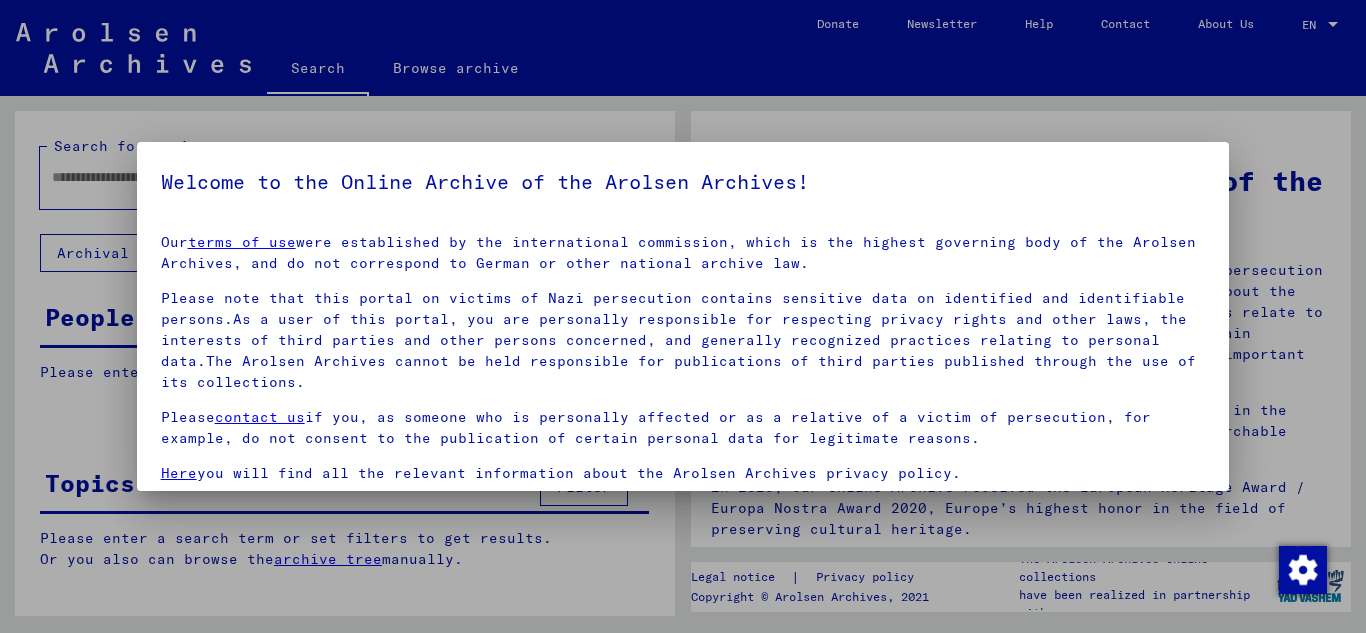scroll, scrollTop: 65, scrollLeft: 0, axis: vertical 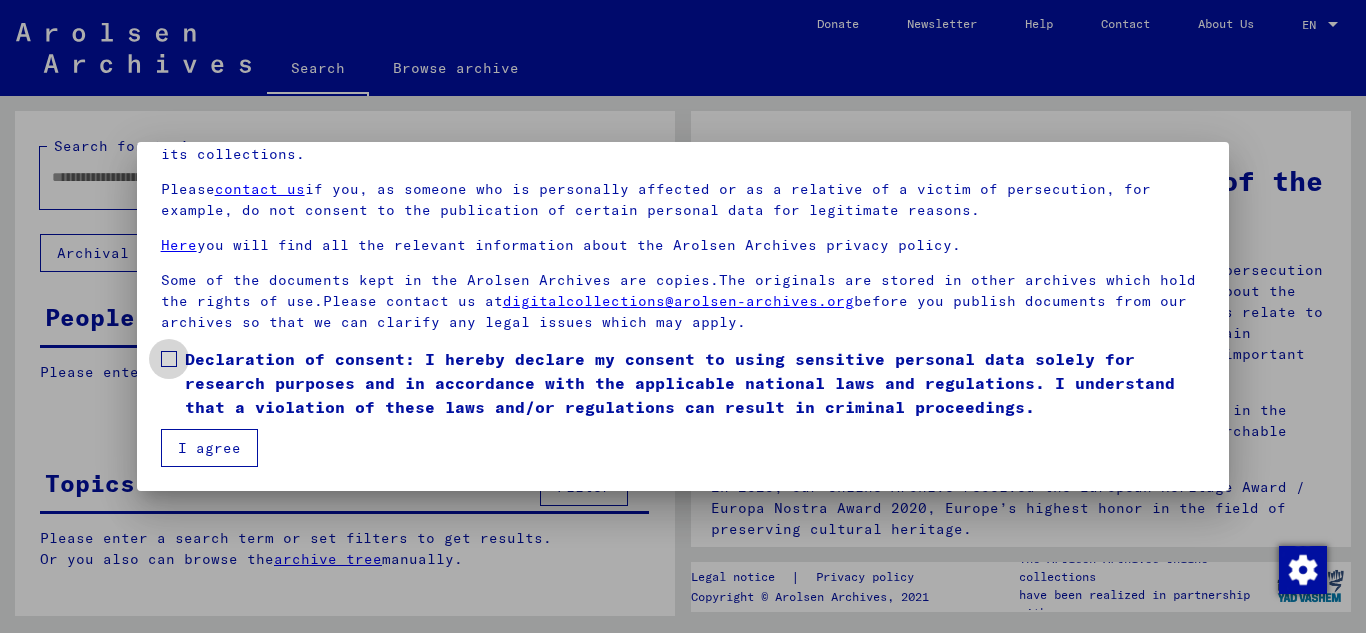 click on "Declaration of consent: I hereby declare my consent to using sensitive personal data solely for research purposes and in accordance with the applicable national laws and regulations. I understand that a violation of these laws and/or regulations can result in criminal proceedings." at bounding box center (683, 383) 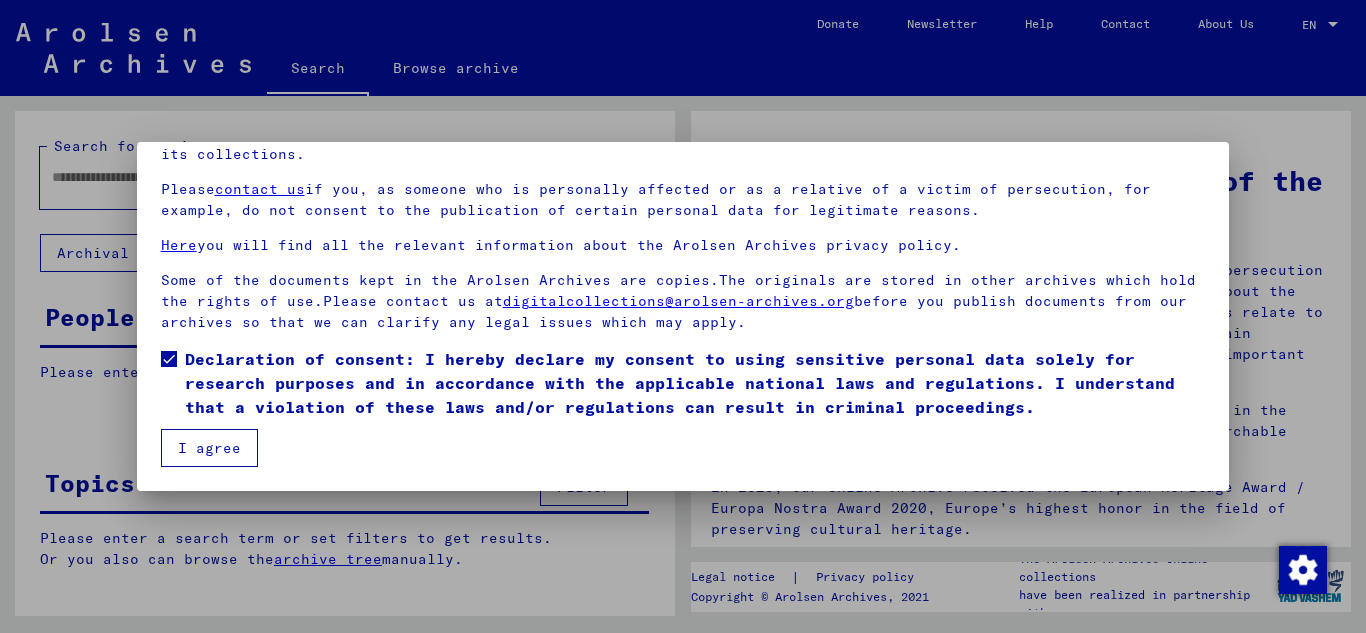click on "I agree" at bounding box center [209, 448] 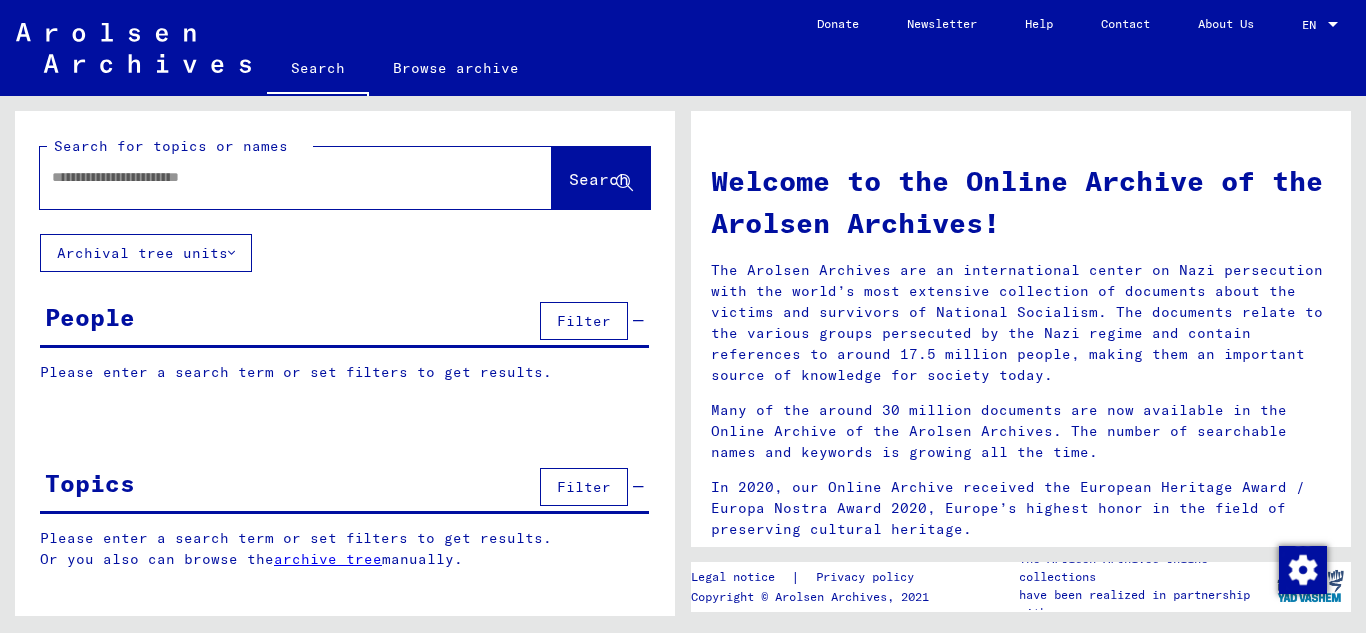 click at bounding box center (272, 177) 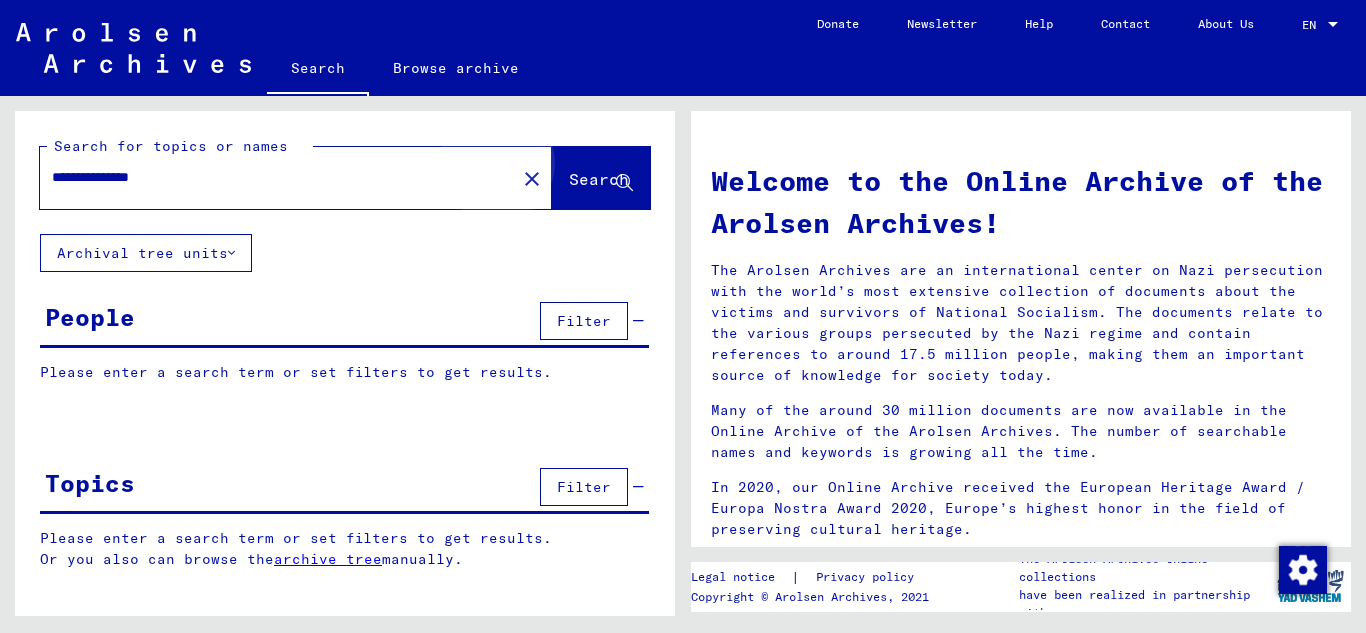 click on "Search" at bounding box center (599, 179) 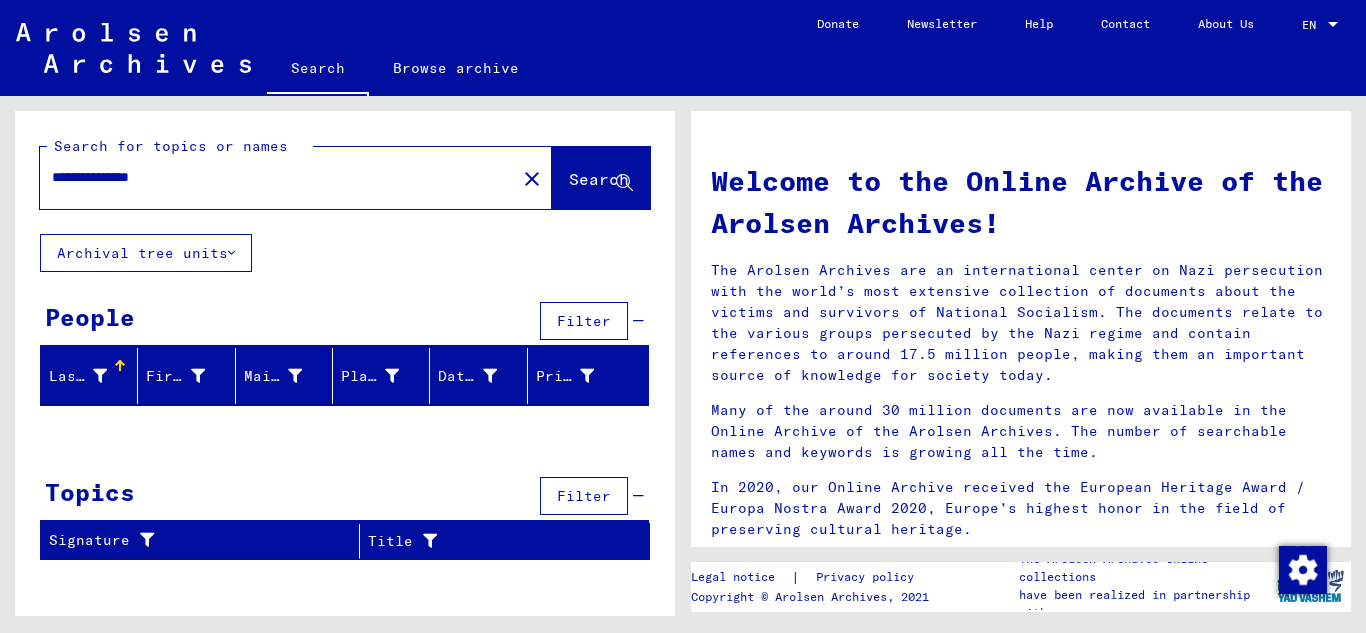 click on "**********" at bounding box center (272, 177) 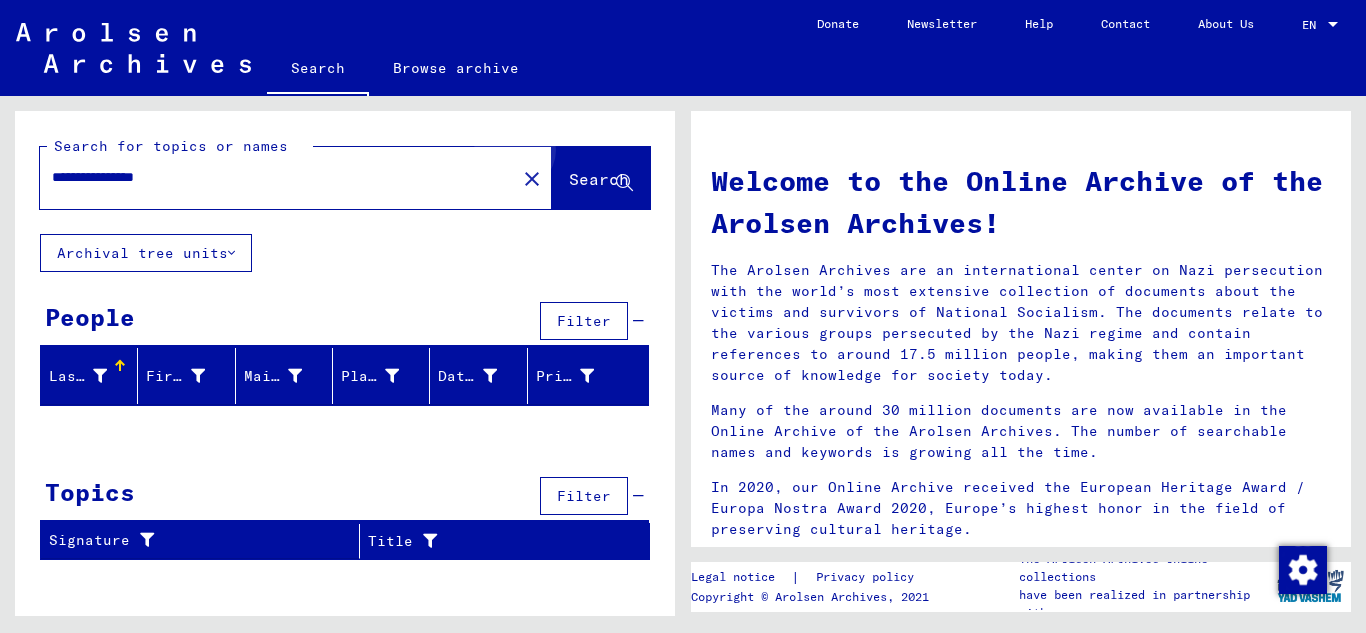 click on "Search" at bounding box center [599, 179] 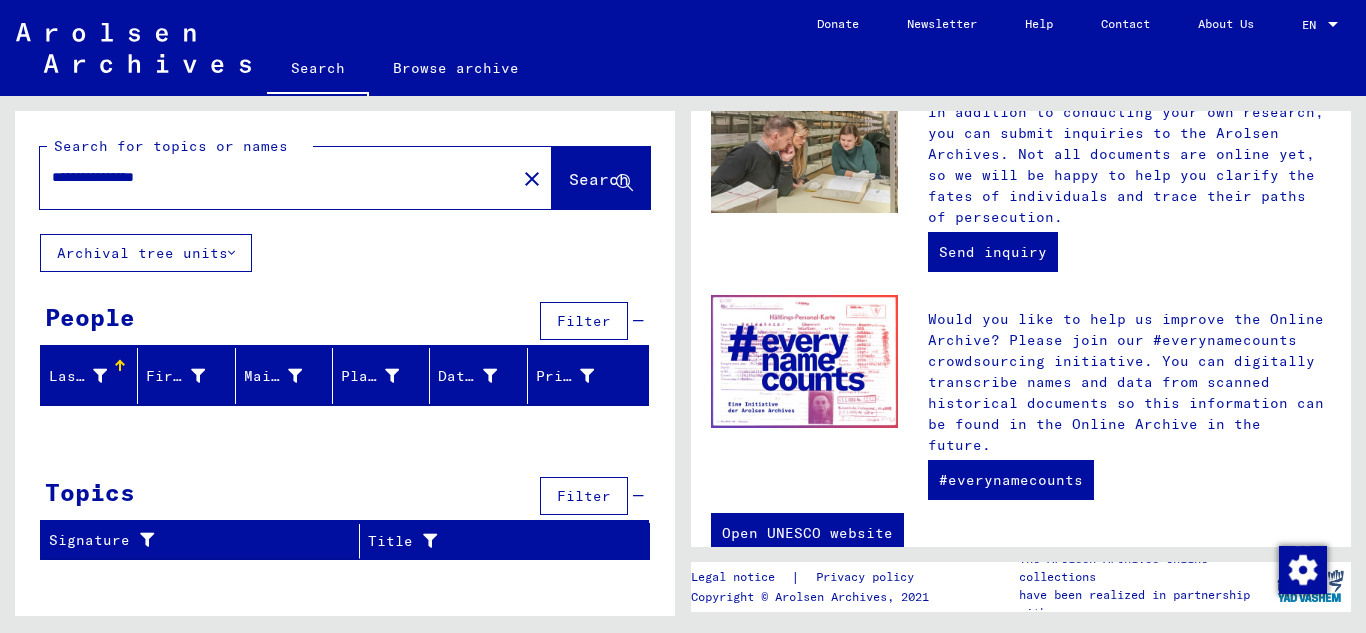 scroll, scrollTop: 864, scrollLeft: 0, axis: vertical 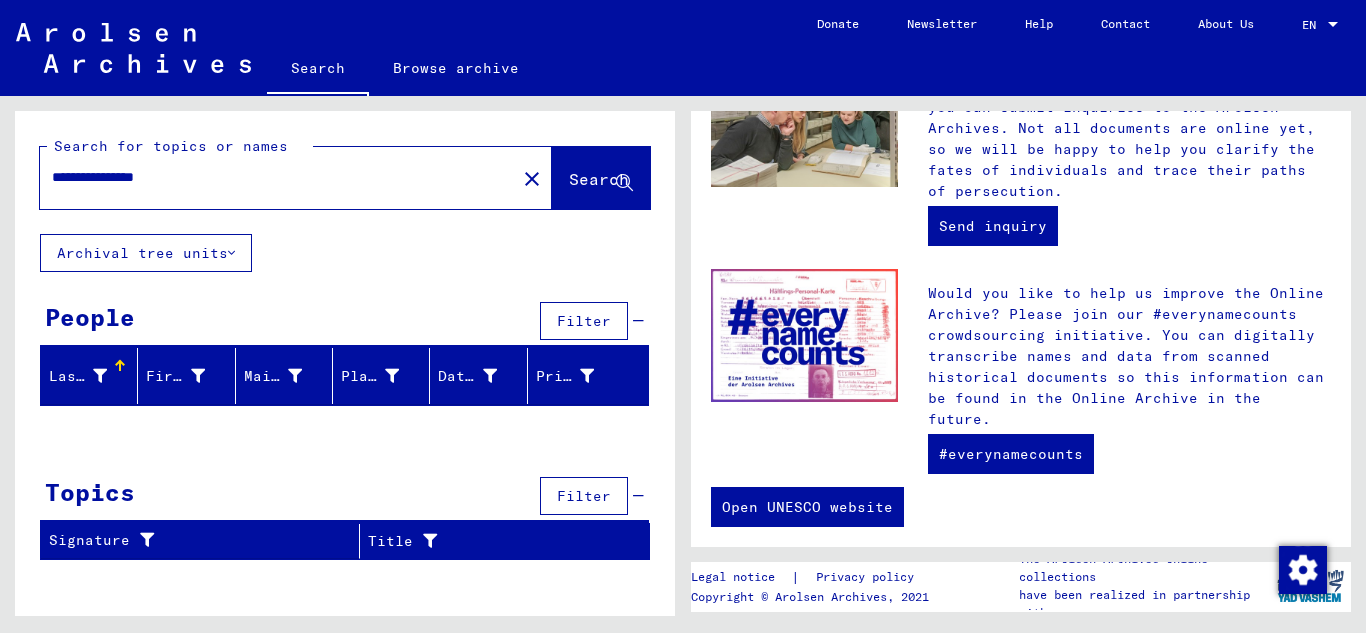 click on "**********" at bounding box center [272, 177] 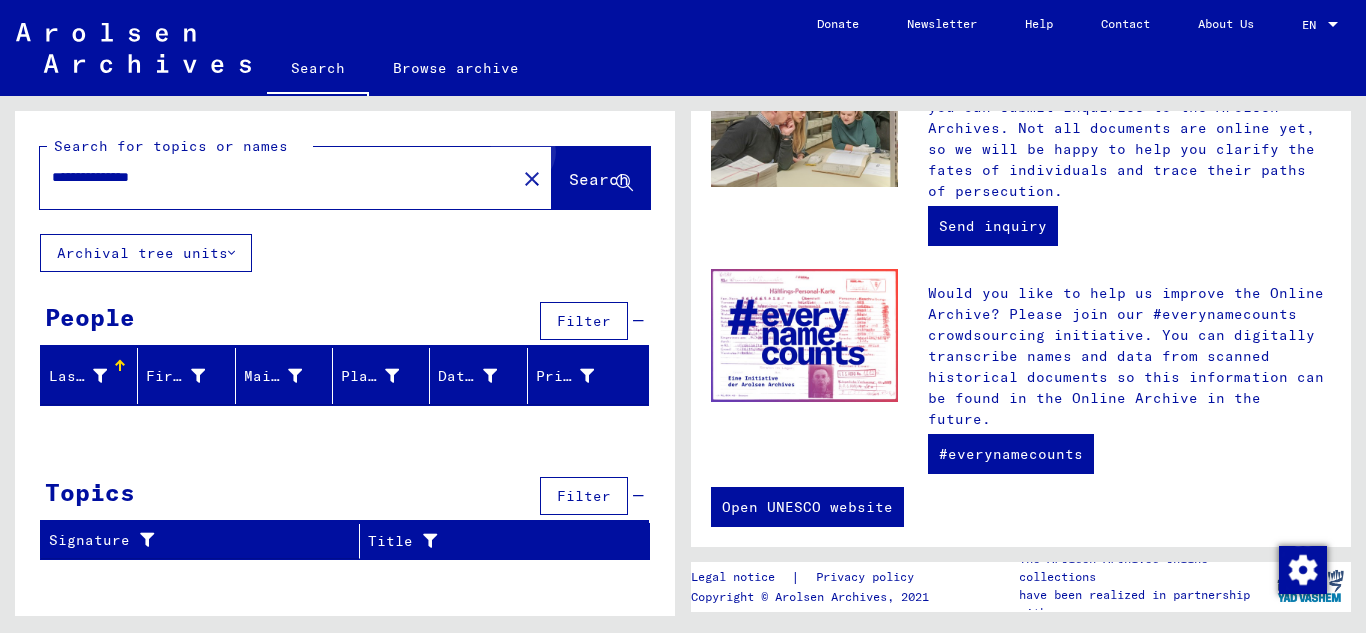 click on "Search" at bounding box center [599, 179] 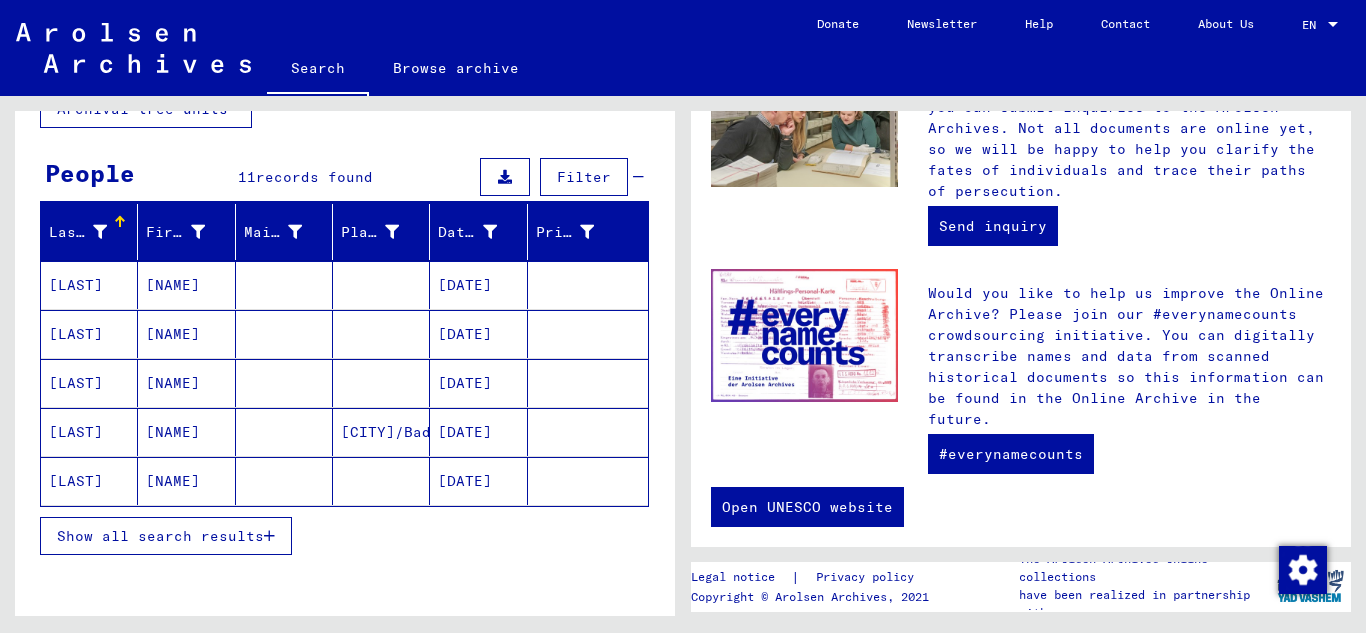 scroll, scrollTop: 151, scrollLeft: 0, axis: vertical 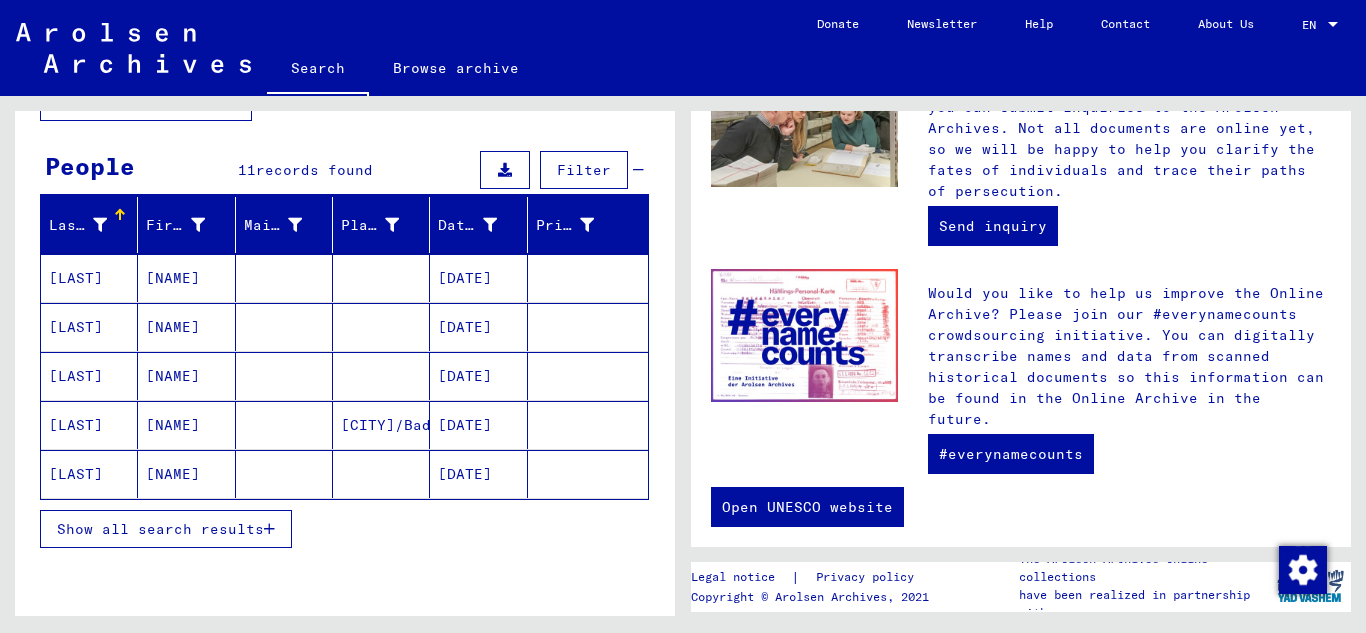 click on "[LAST]" at bounding box center [89, 278] 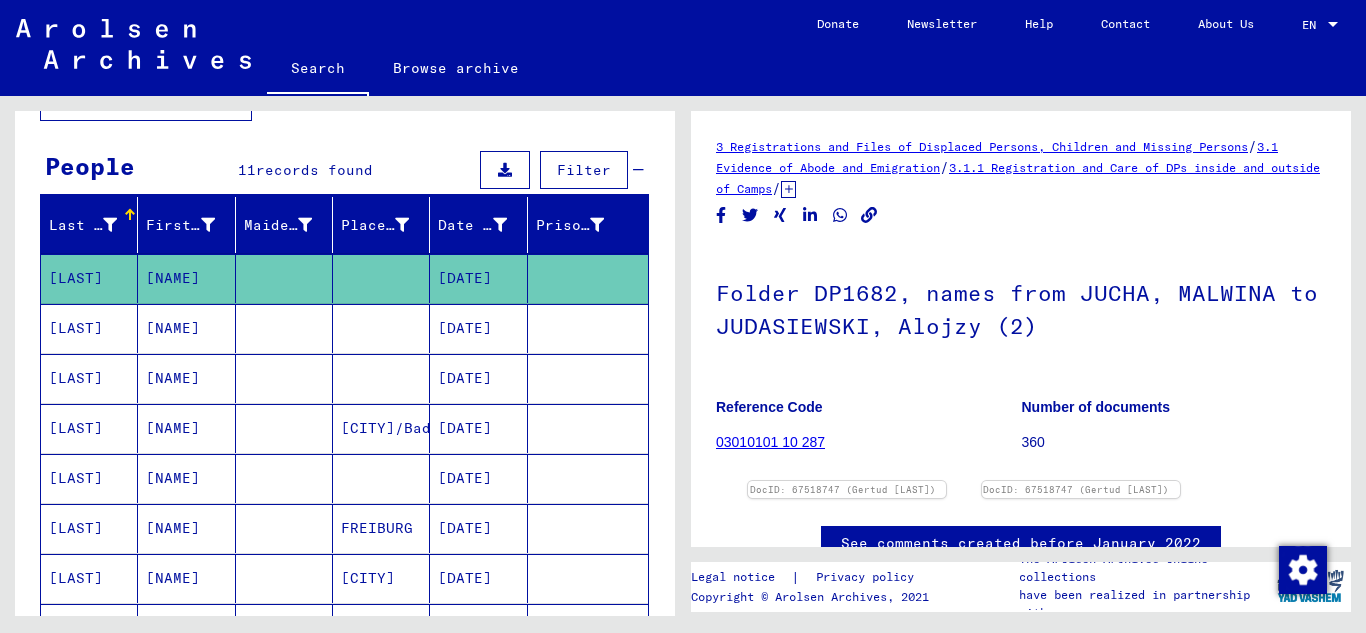 scroll, scrollTop: 0, scrollLeft: 0, axis: both 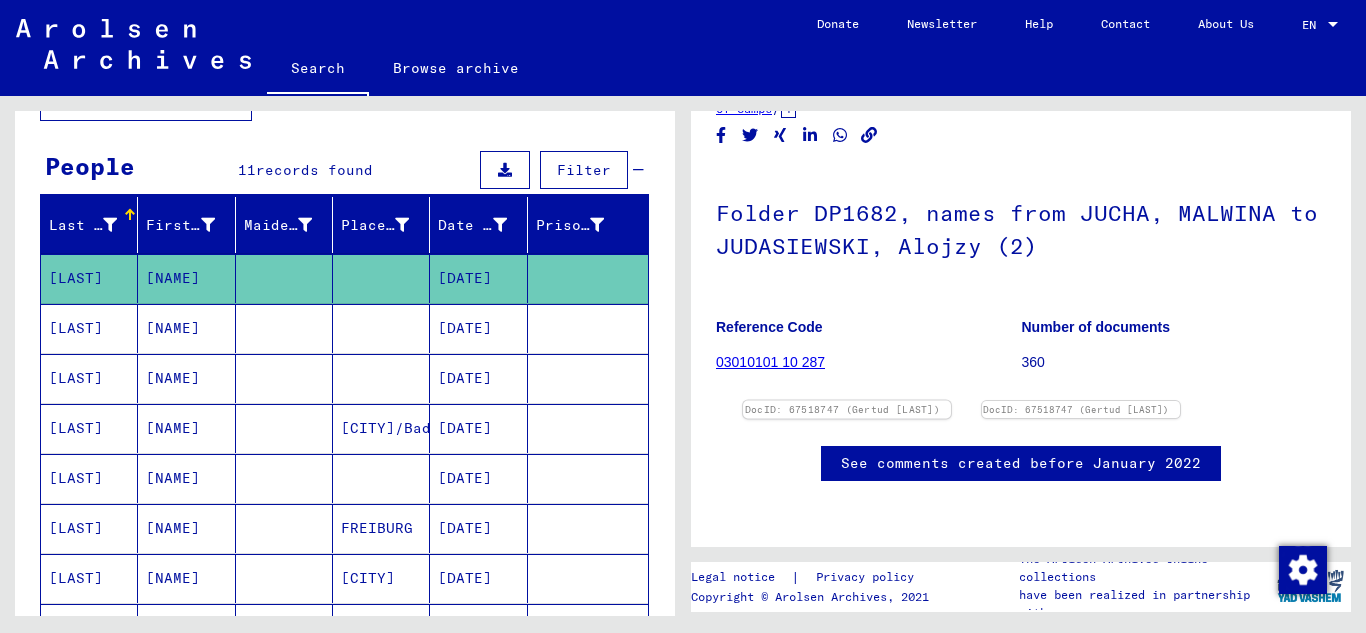 click at bounding box center [847, 401] 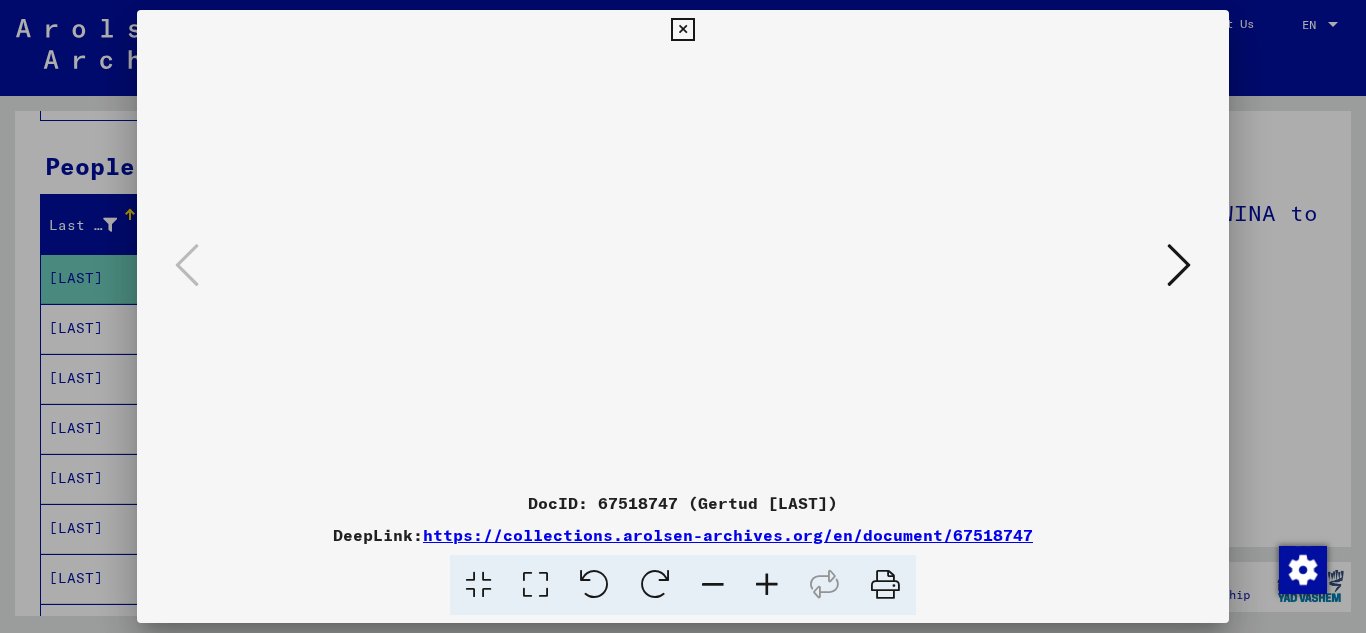click at bounding box center (767, 585) 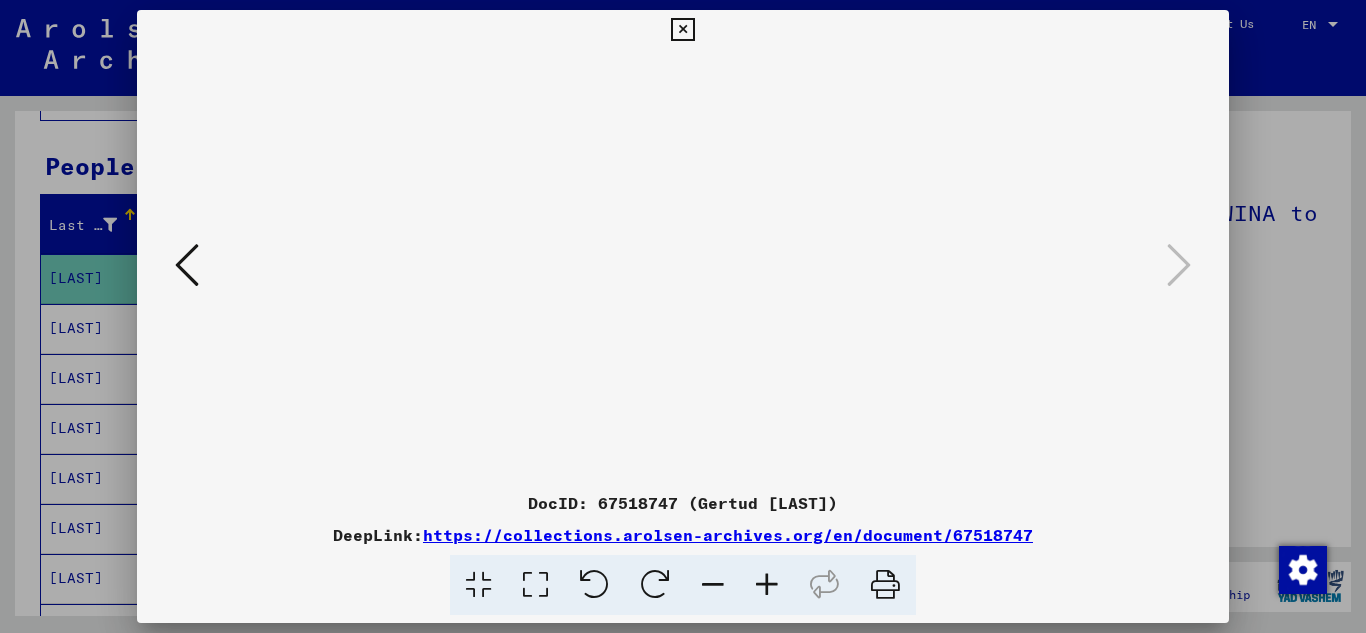 click at bounding box center [767, 585] 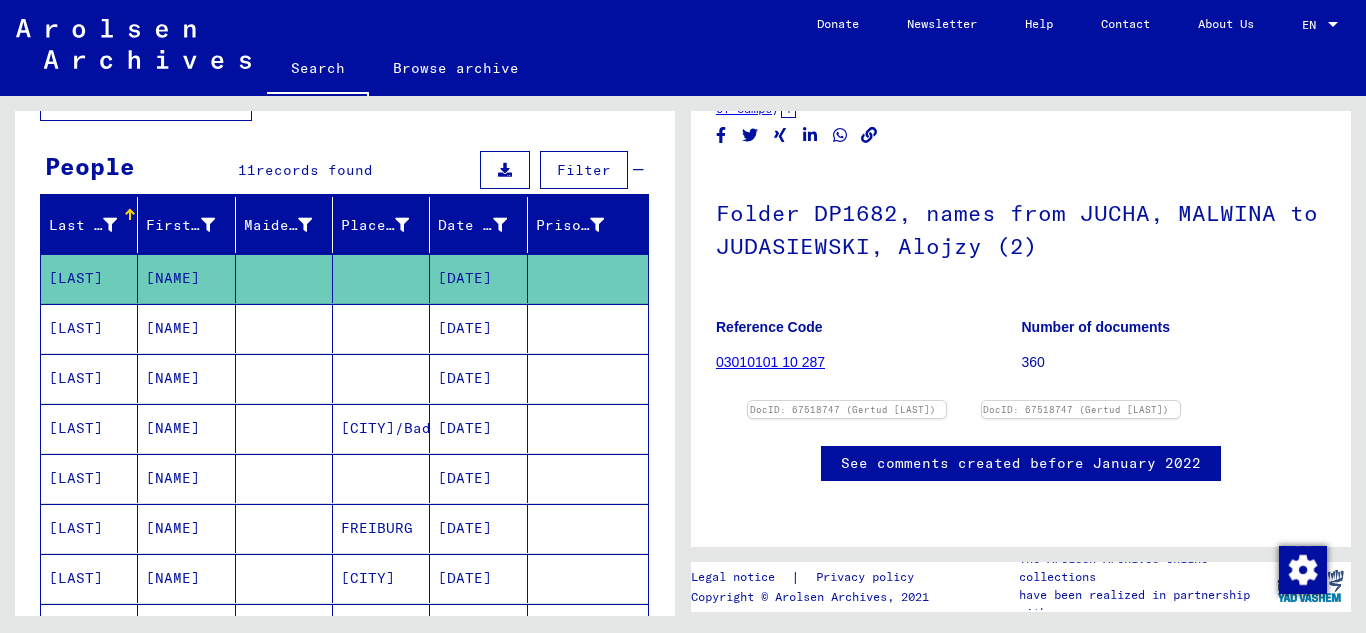 click on "[LAST]" at bounding box center (89, 278) 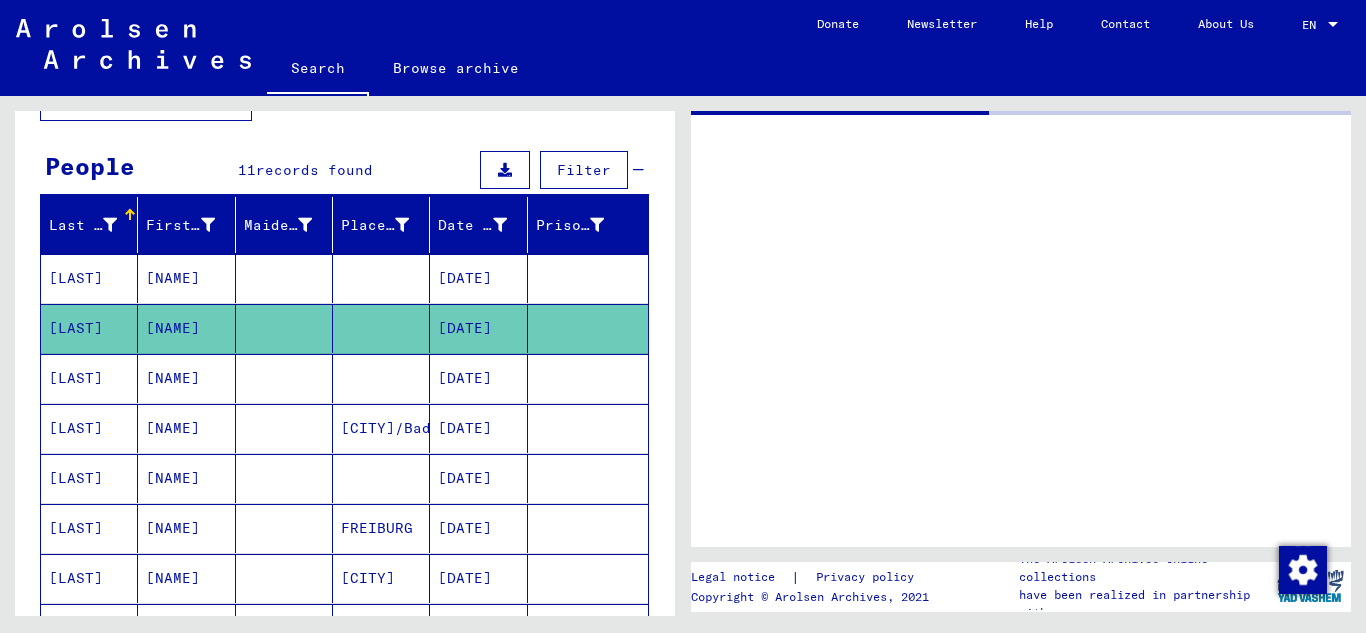 scroll, scrollTop: 0, scrollLeft: 0, axis: both 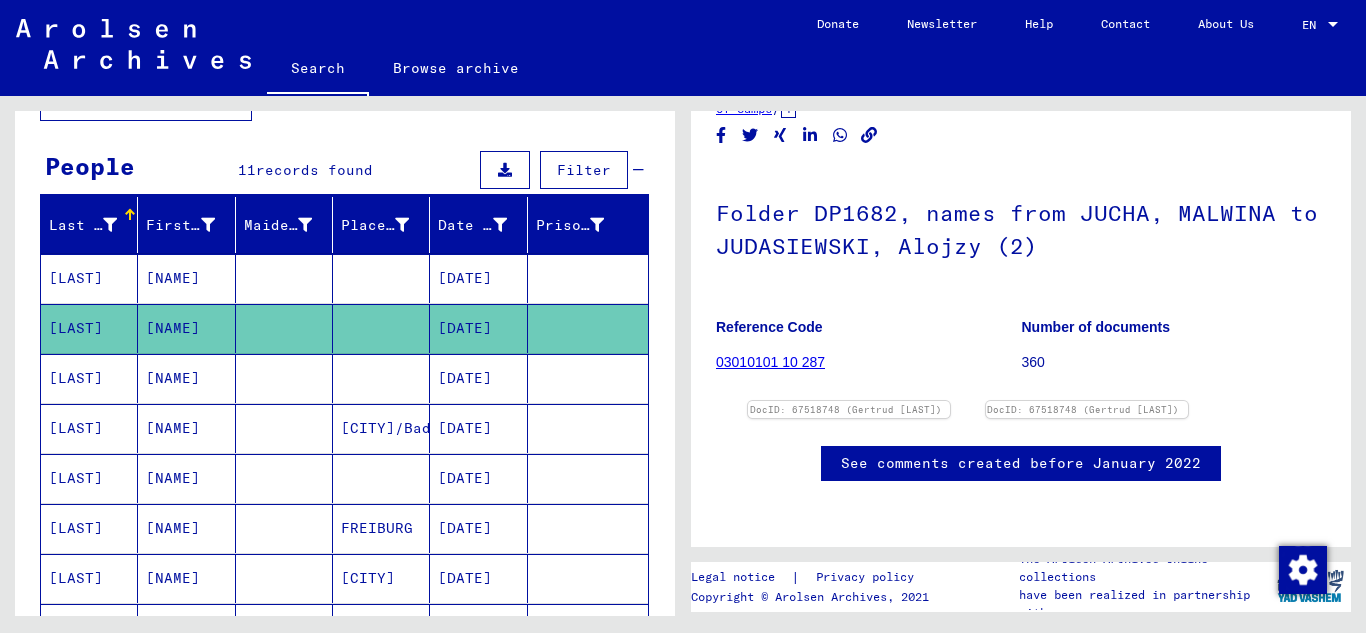 click on "[NAME]" at bounding box center (186, 278) 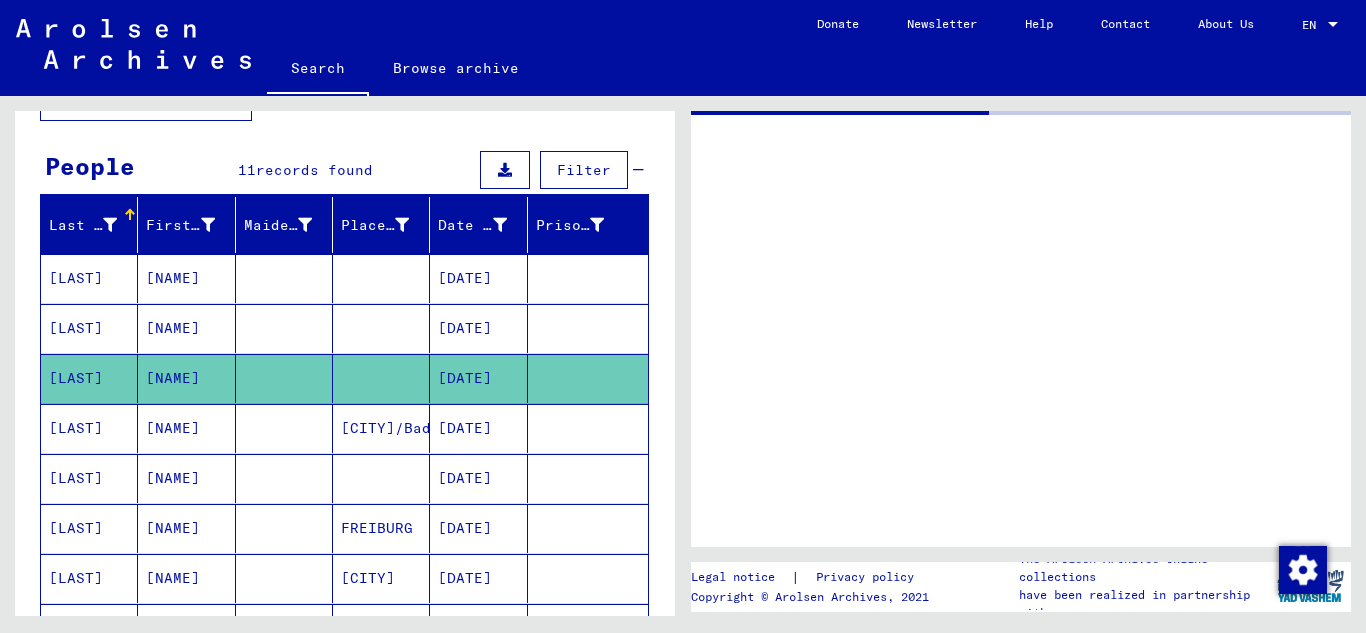 scroll, scrollTop: 0, scrollLeft: 0, axis: both 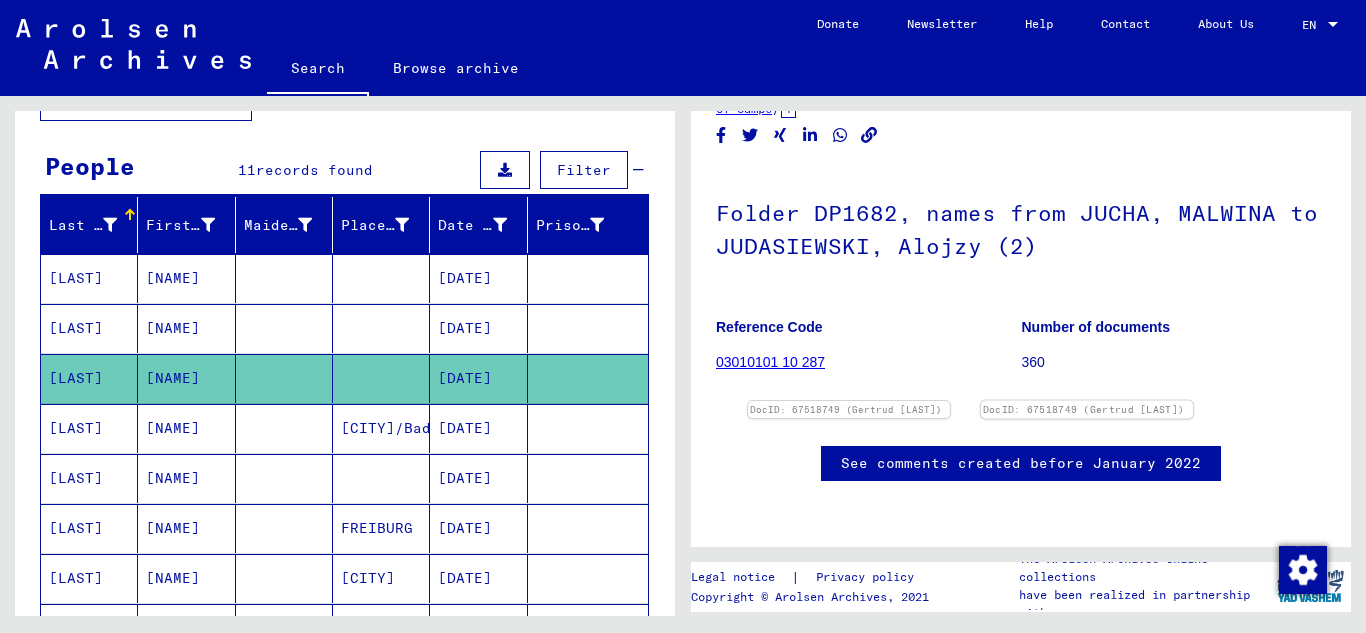 click at bounding box center [849, 401] 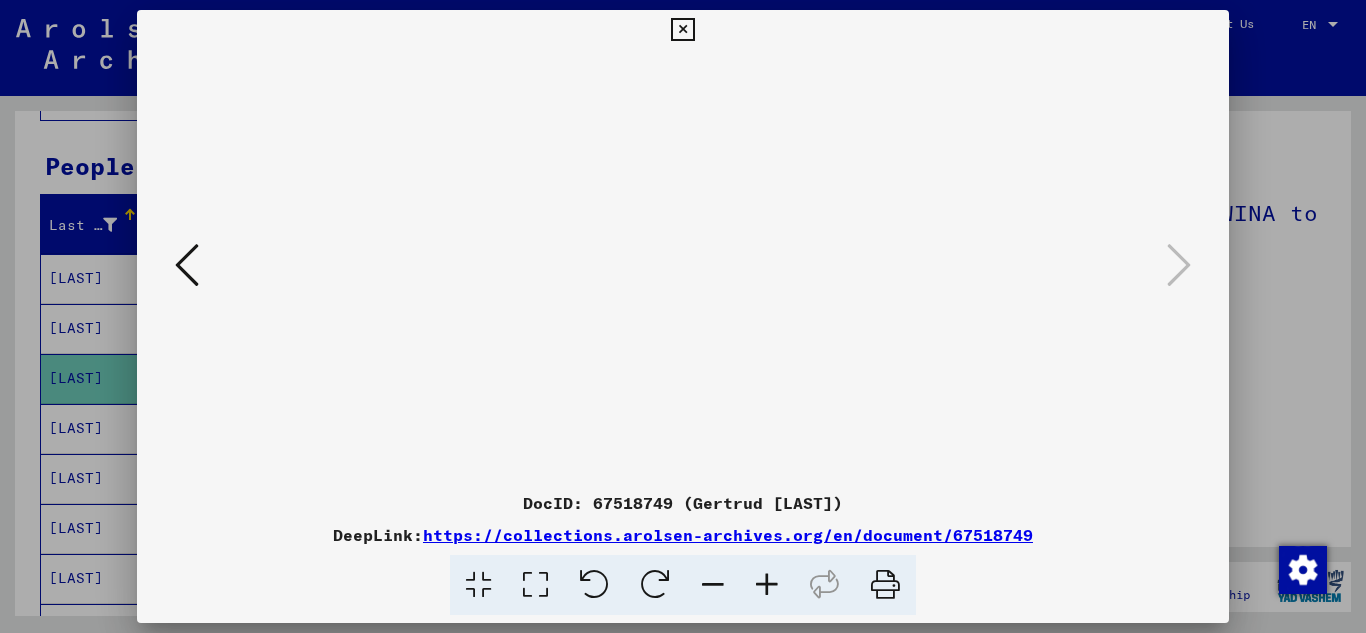 click at bounding box center [767, 585] 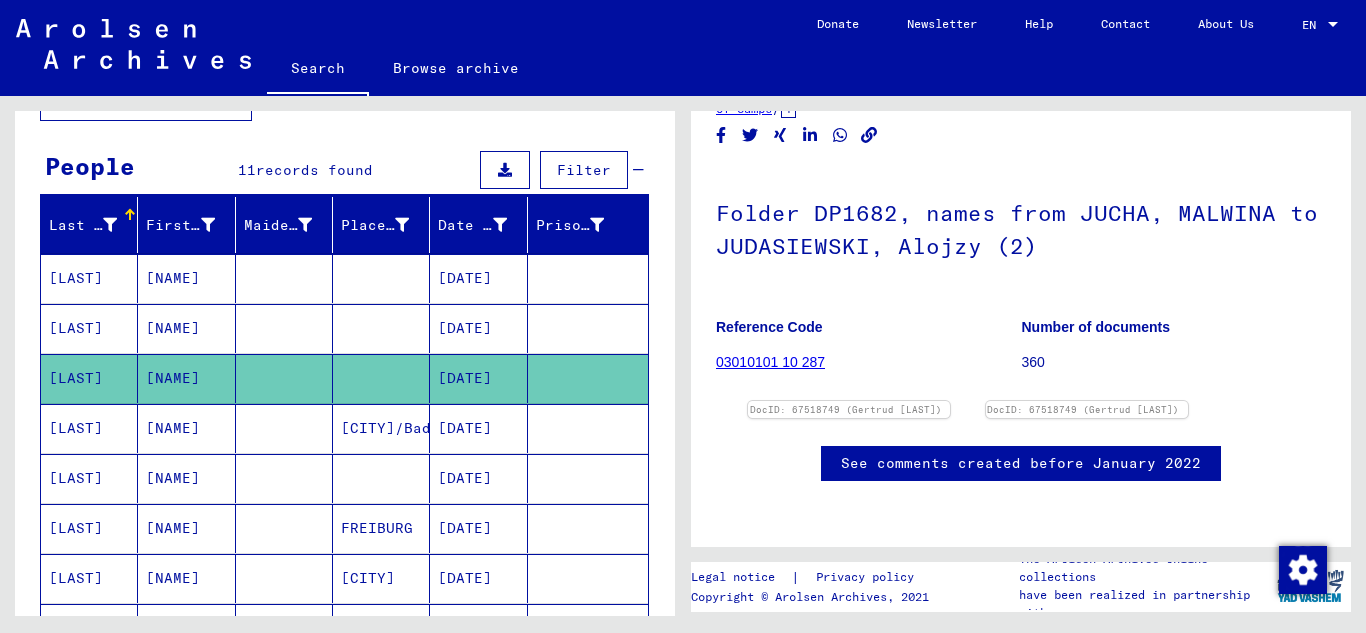 click on "[LAST]" at bounding box center (89, 278) 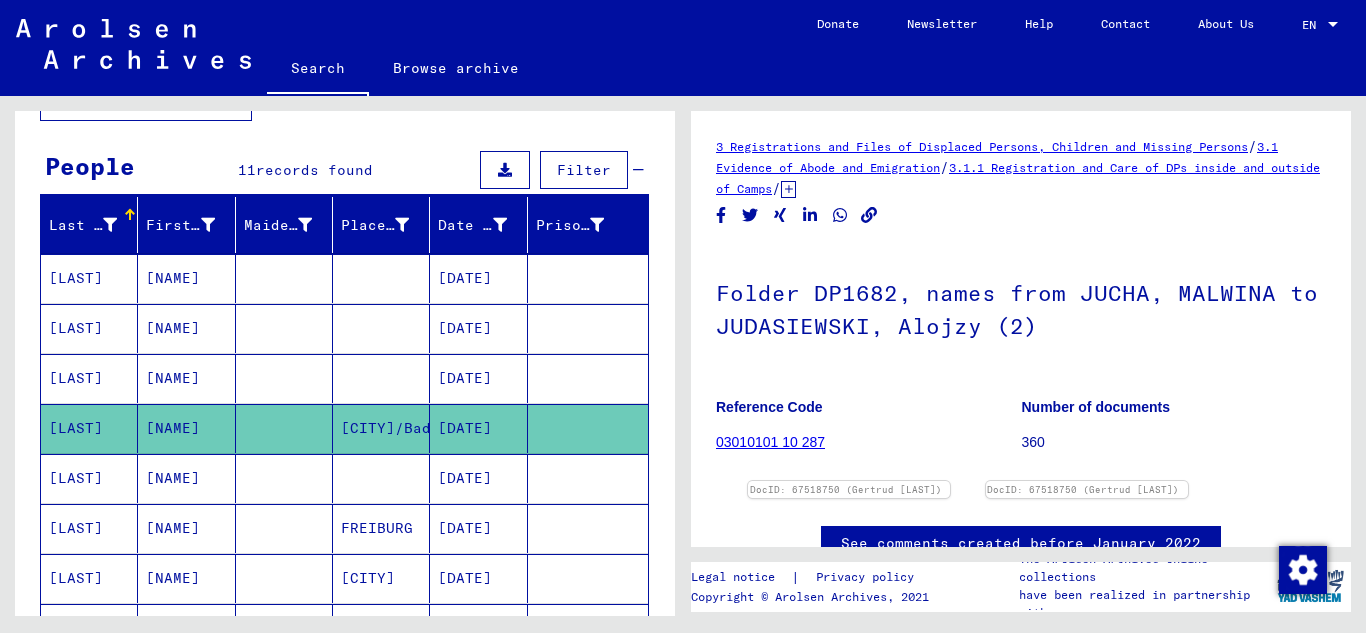 scroll, scrollTop: 0, scrollLeft: 0, axis: both 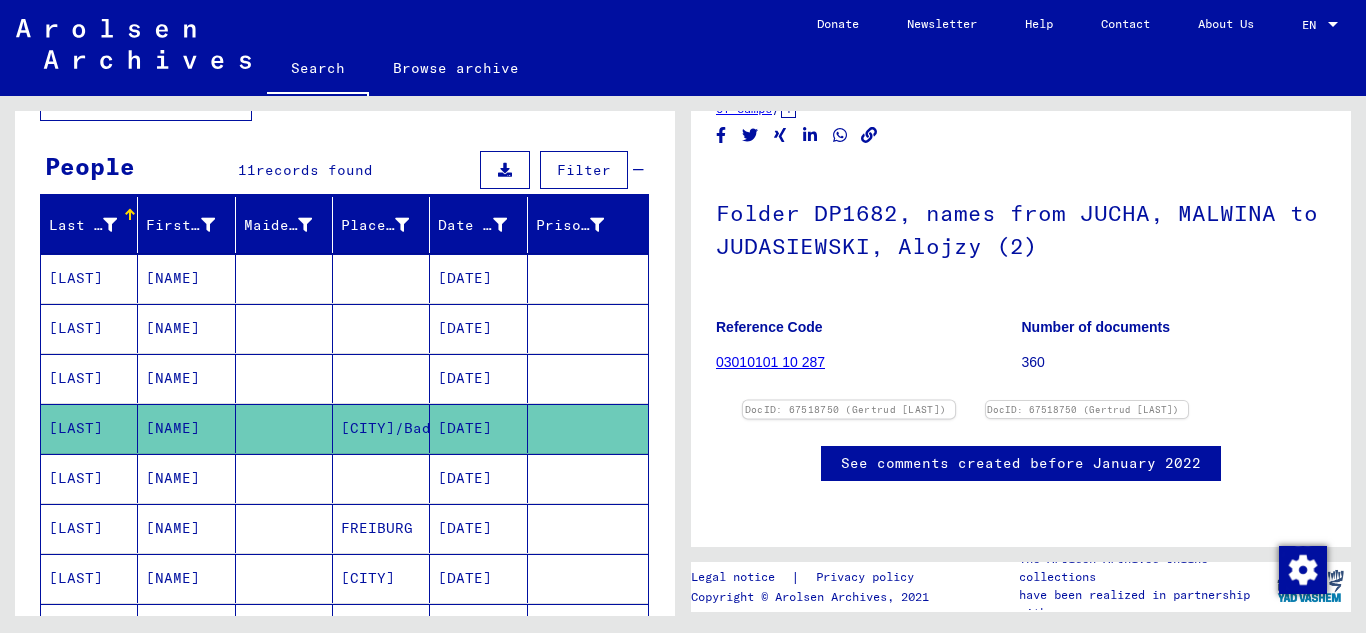 click at bounding box center (849, 401) 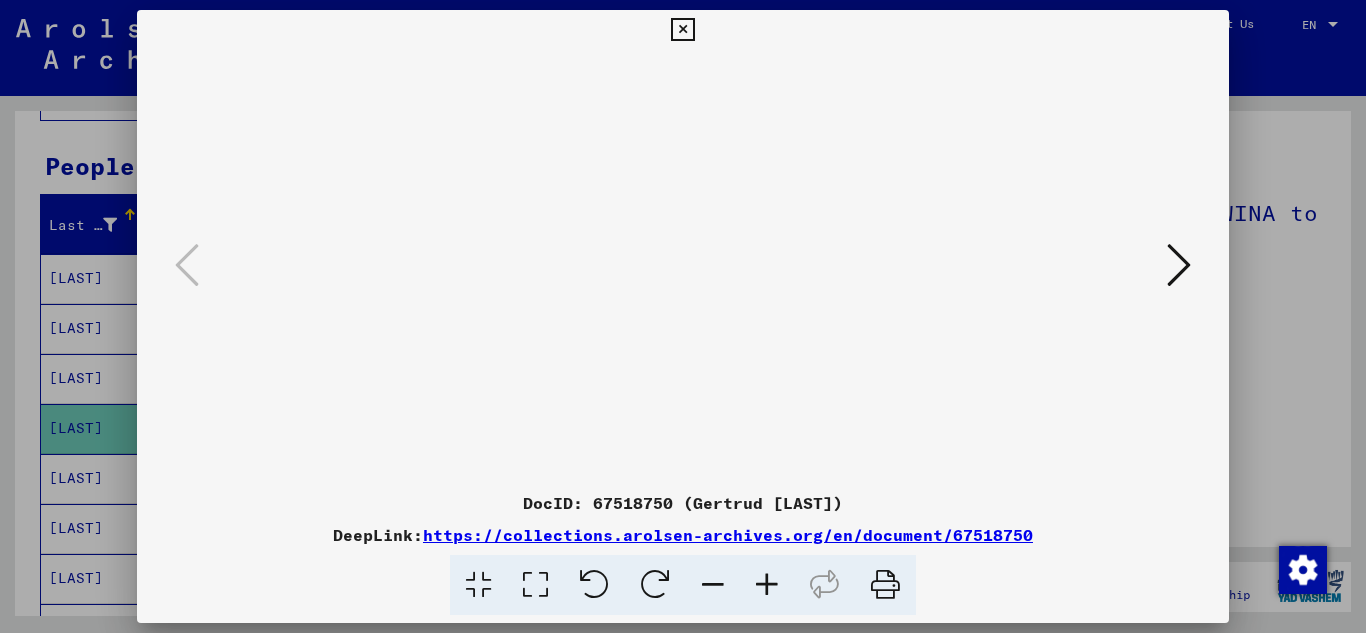 click at bounding box center [767, 585] 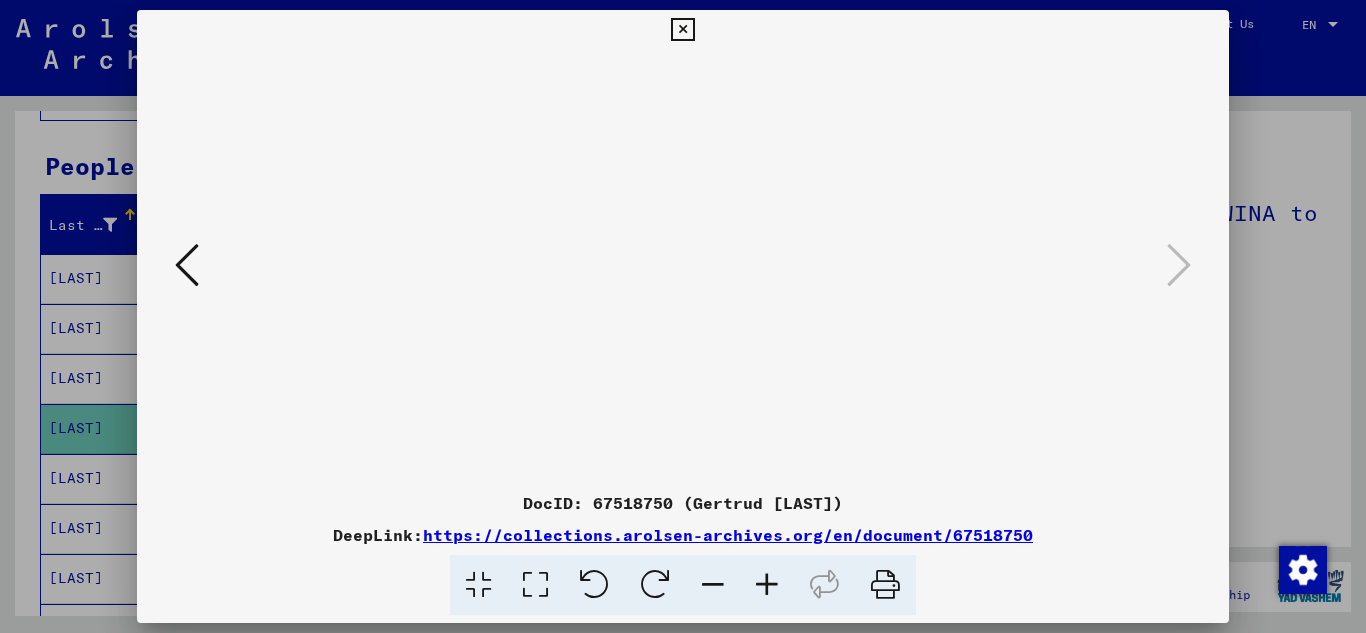 click at bounding box center (682, 30) 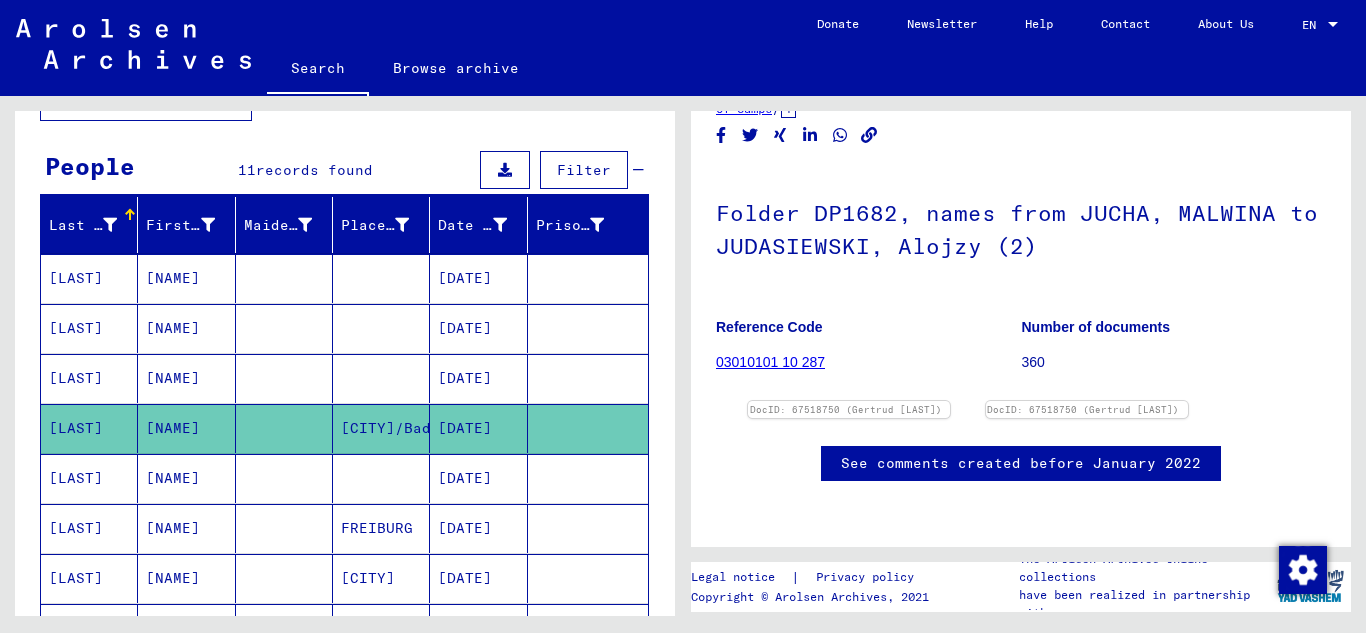 click on "[LAST]" at bounding box center [89, 278] 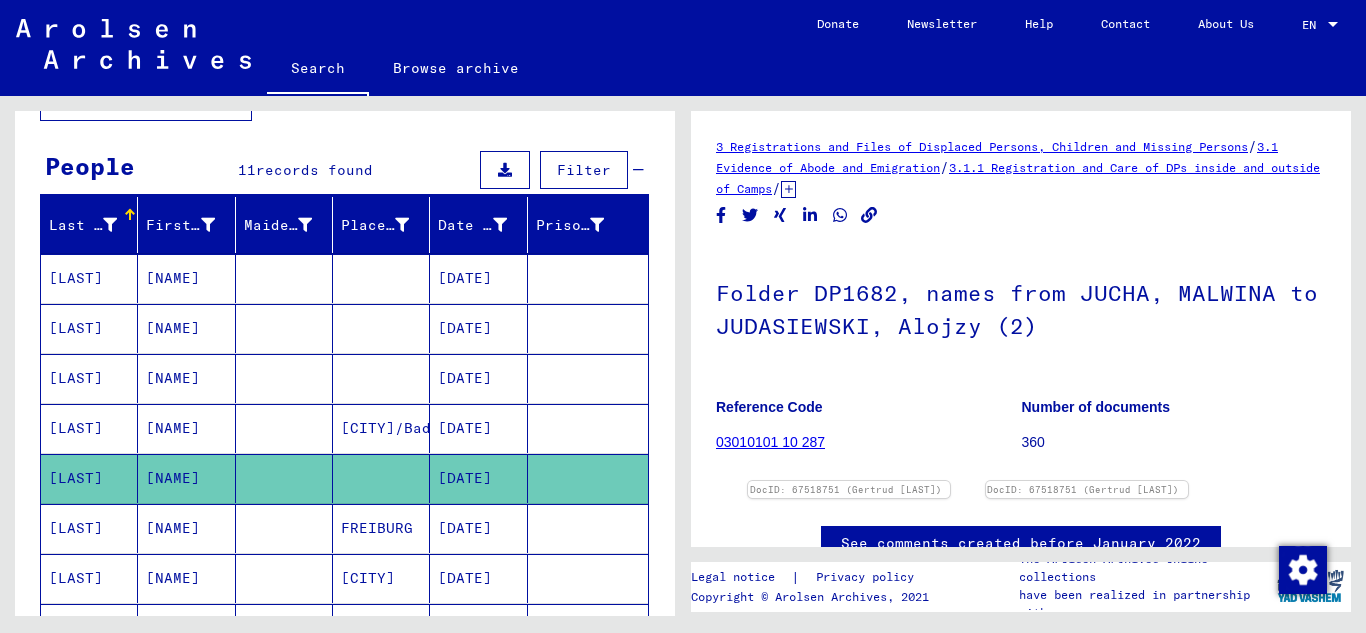 scroll, scrollTop: 0, scrollLeft: 0, axis: both 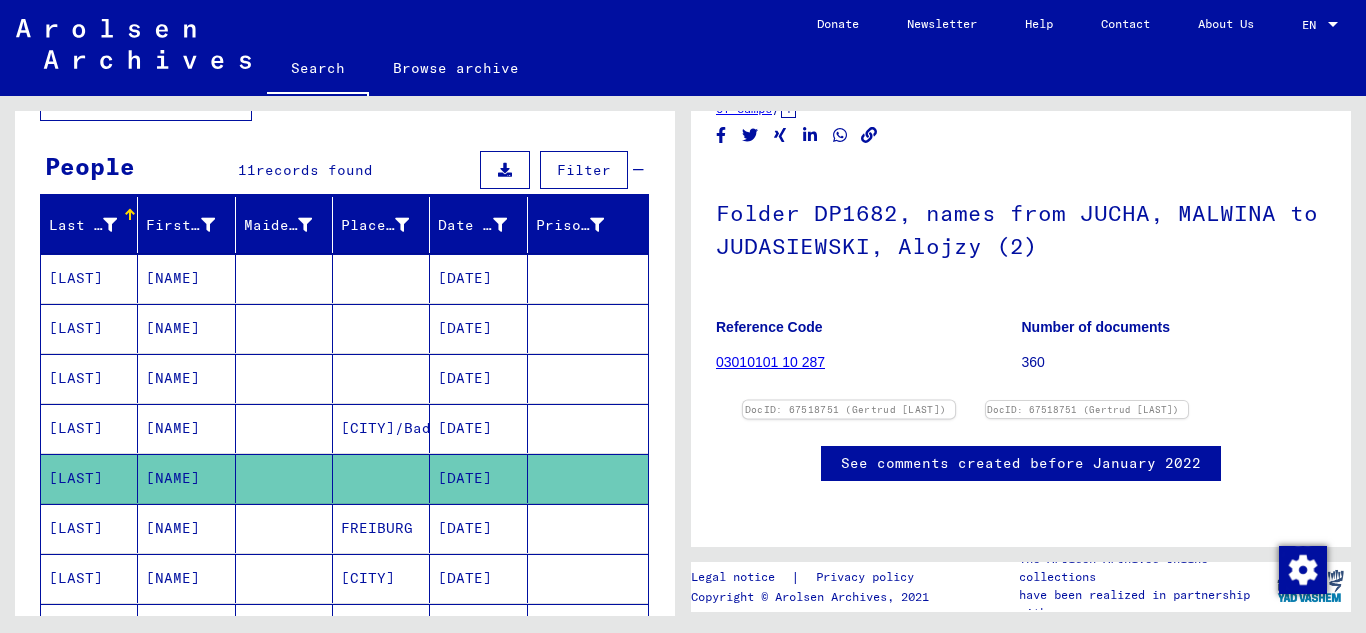 click at bounding box center [849, 401] 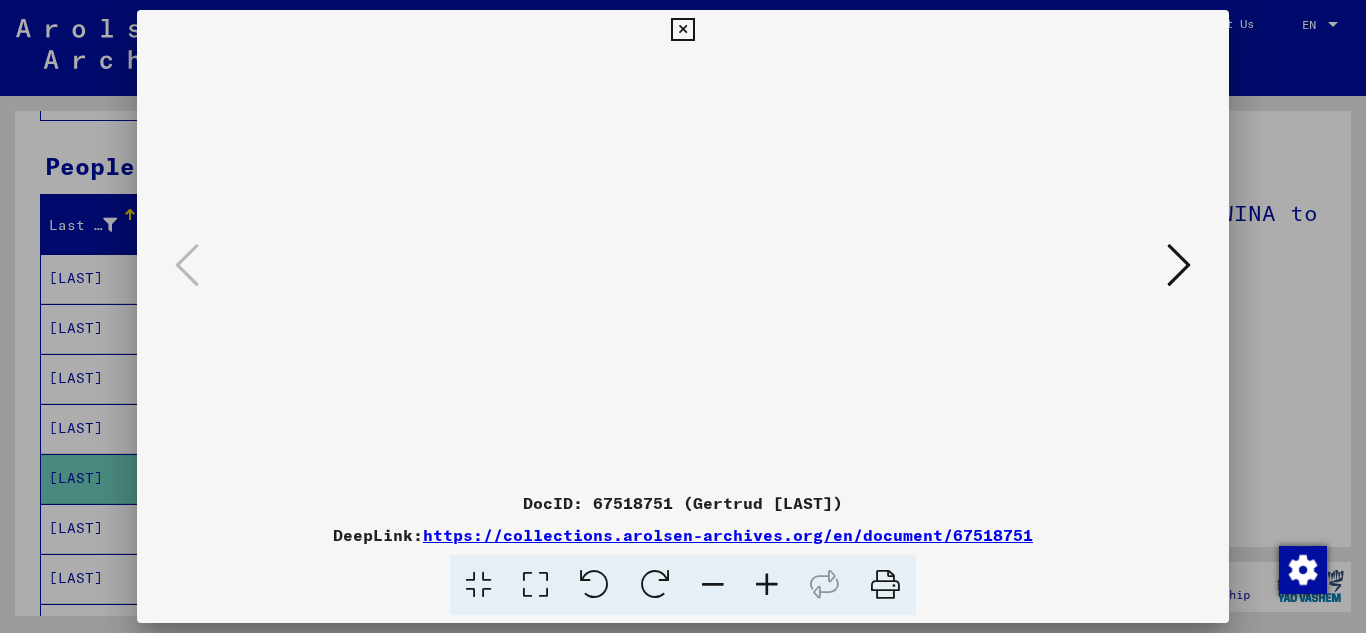 click at bounding box center (1179, 265) 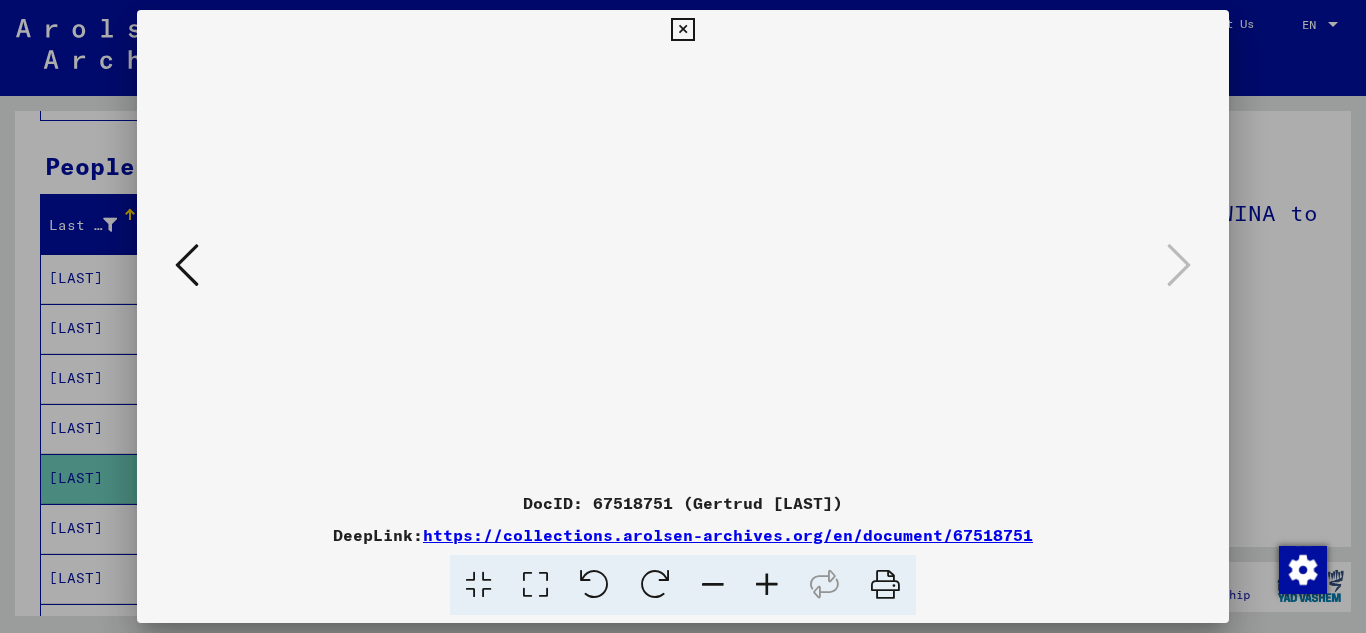 click at bounding box center (187, 265) 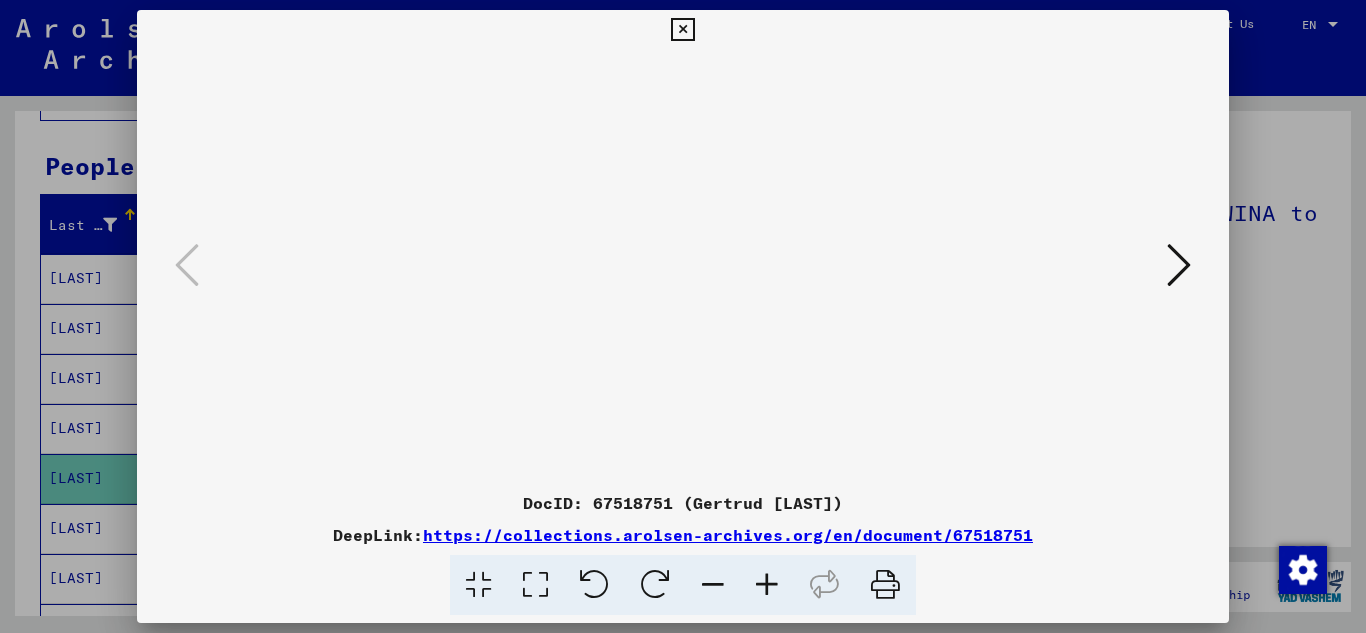 click at bounding box center [1179, 265] 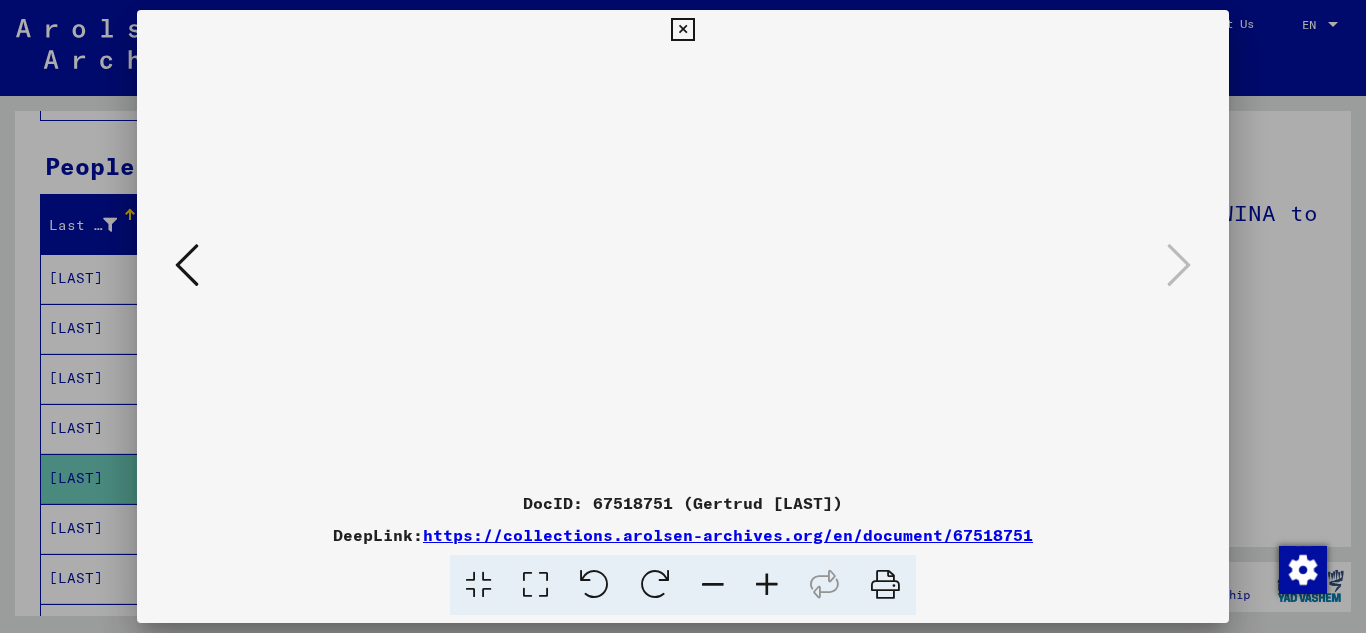 click at bounding box center [682, 30] 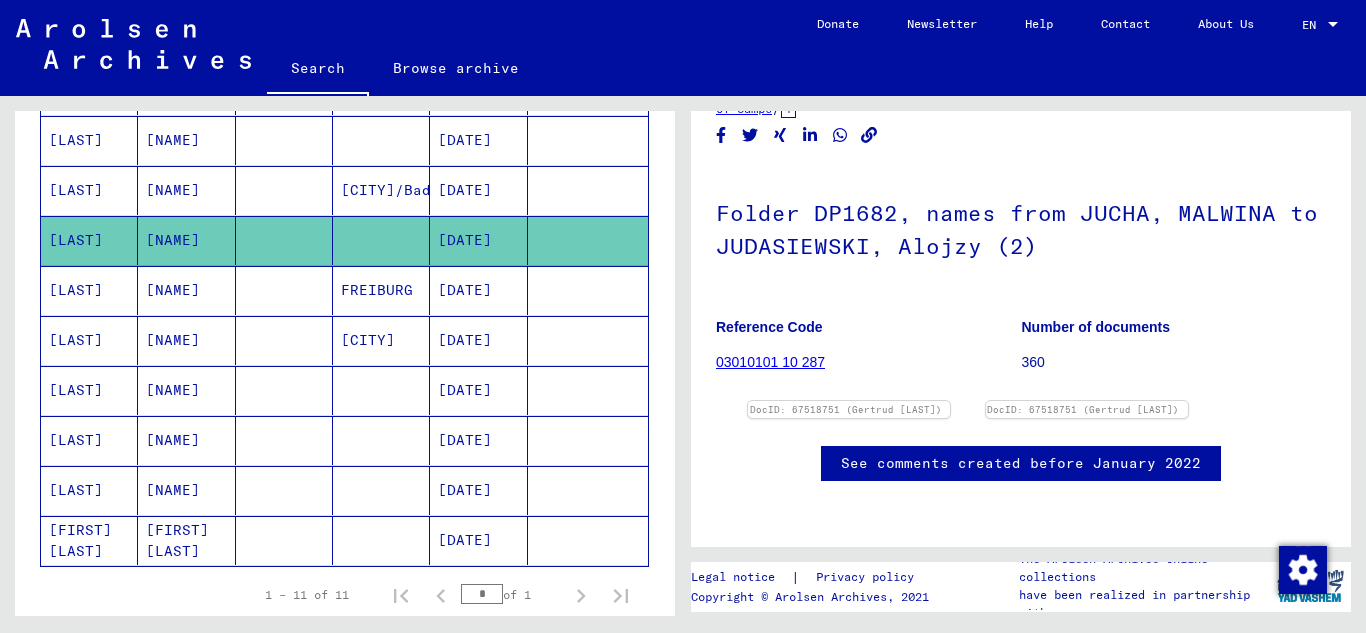 scroll, scrollTop: 391, scrollLeft: 0, axis: vertical 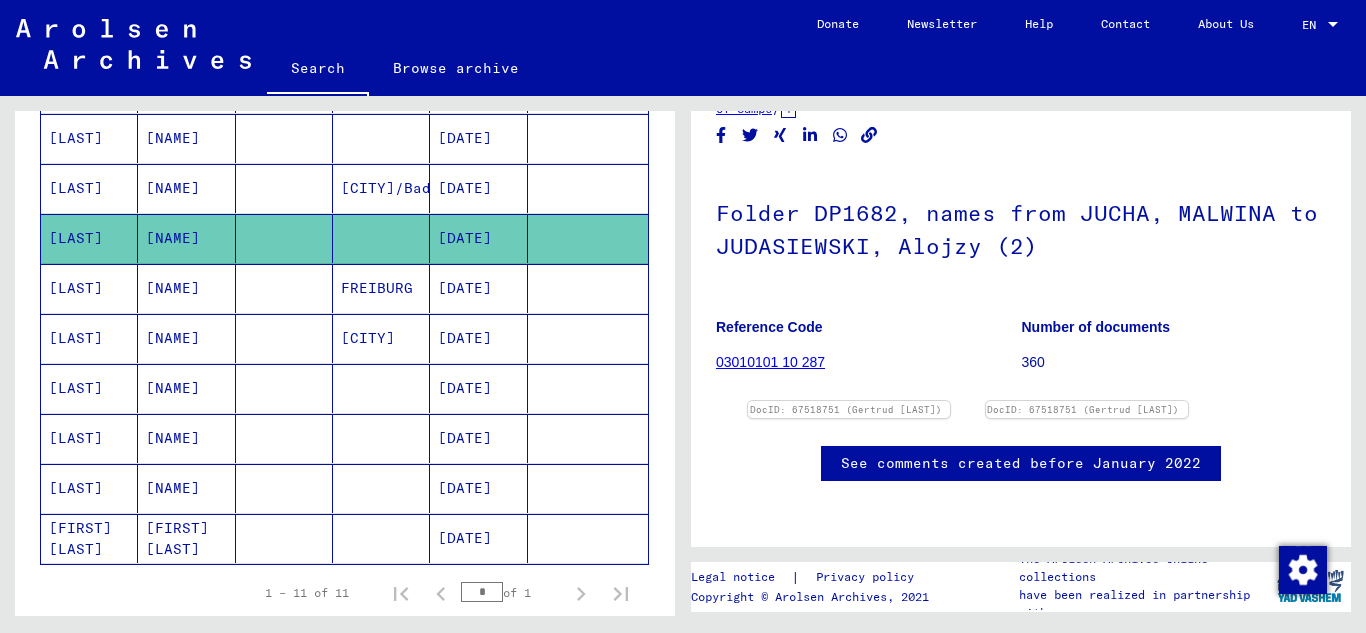 click on "[LAST]" at bounding box center (89, 38) 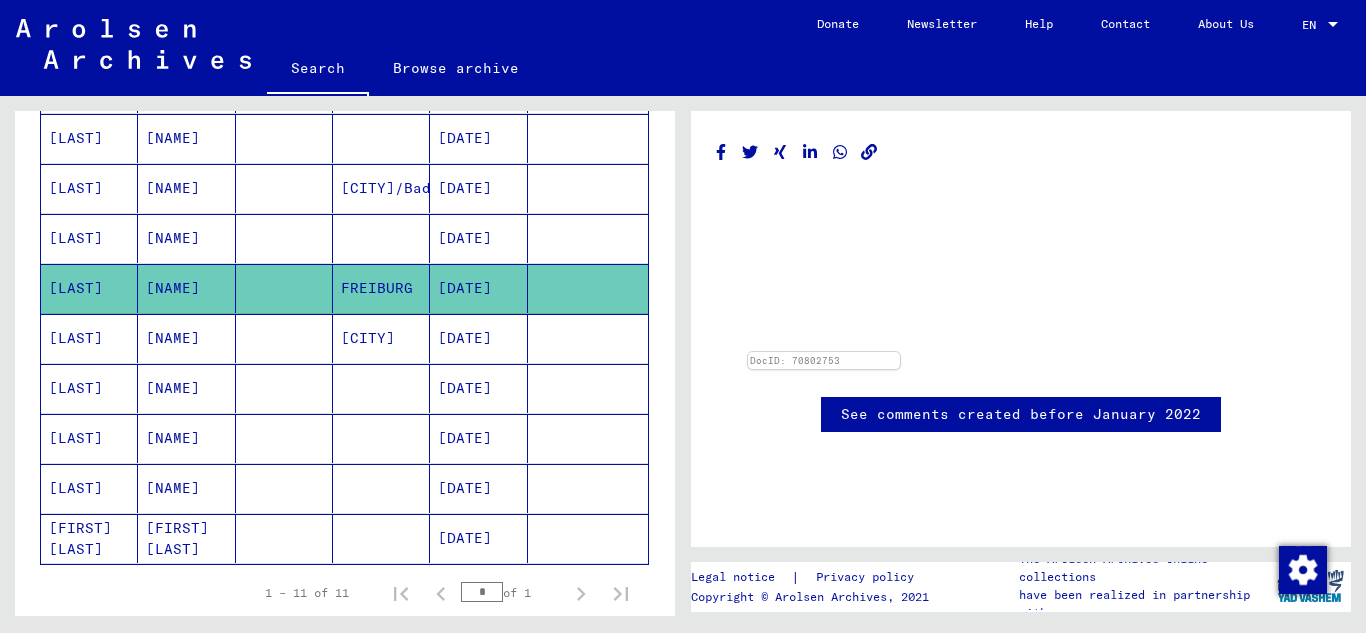 scroll, scrollTop: 0, scrollLeft: 0, axis: both 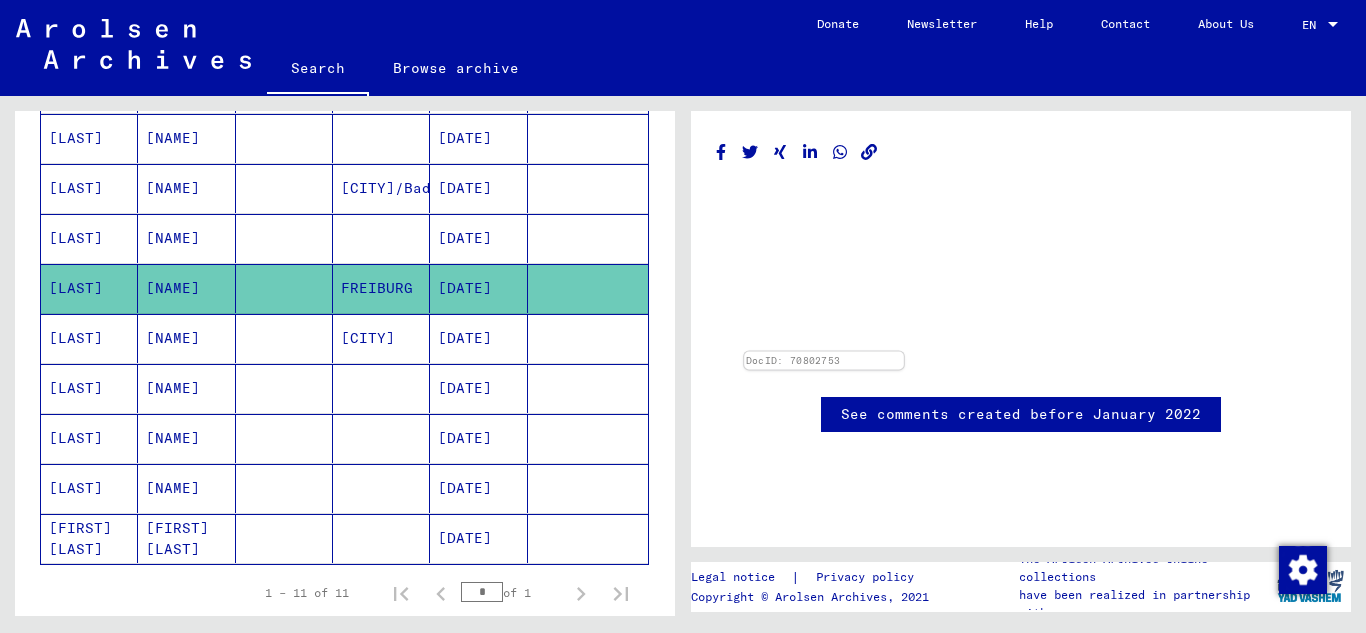 click at bounding box center (824, 352) 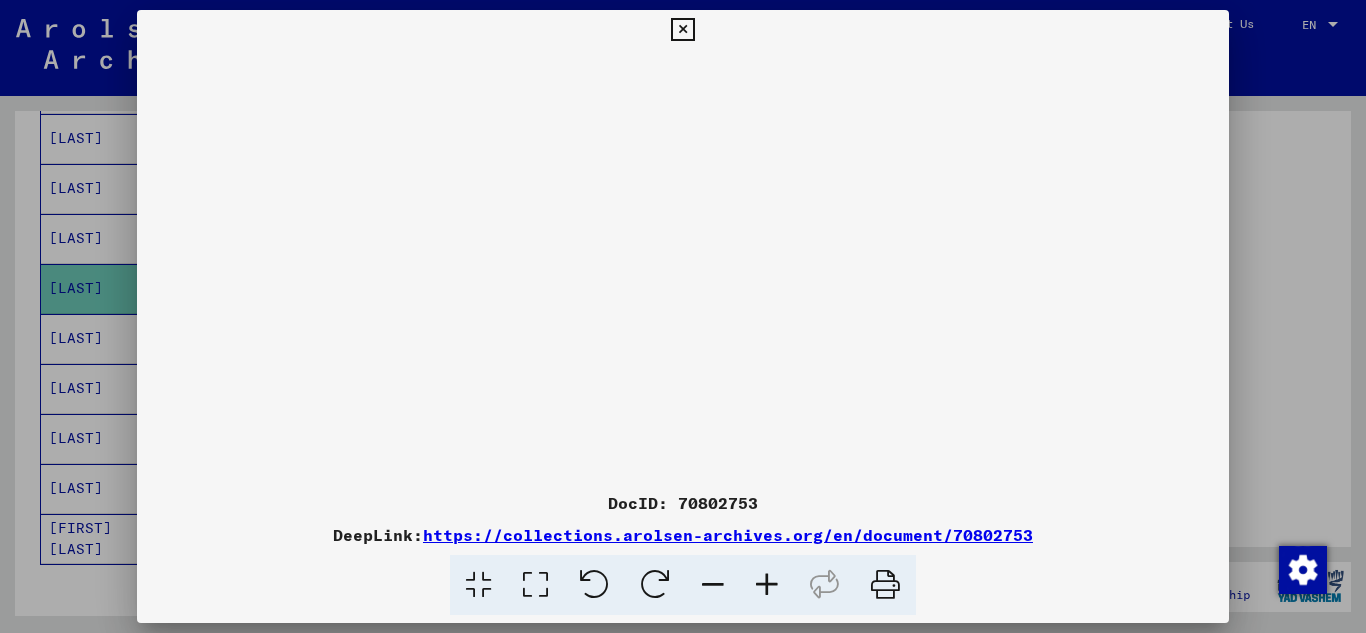 click at bounding box center [767, 585] 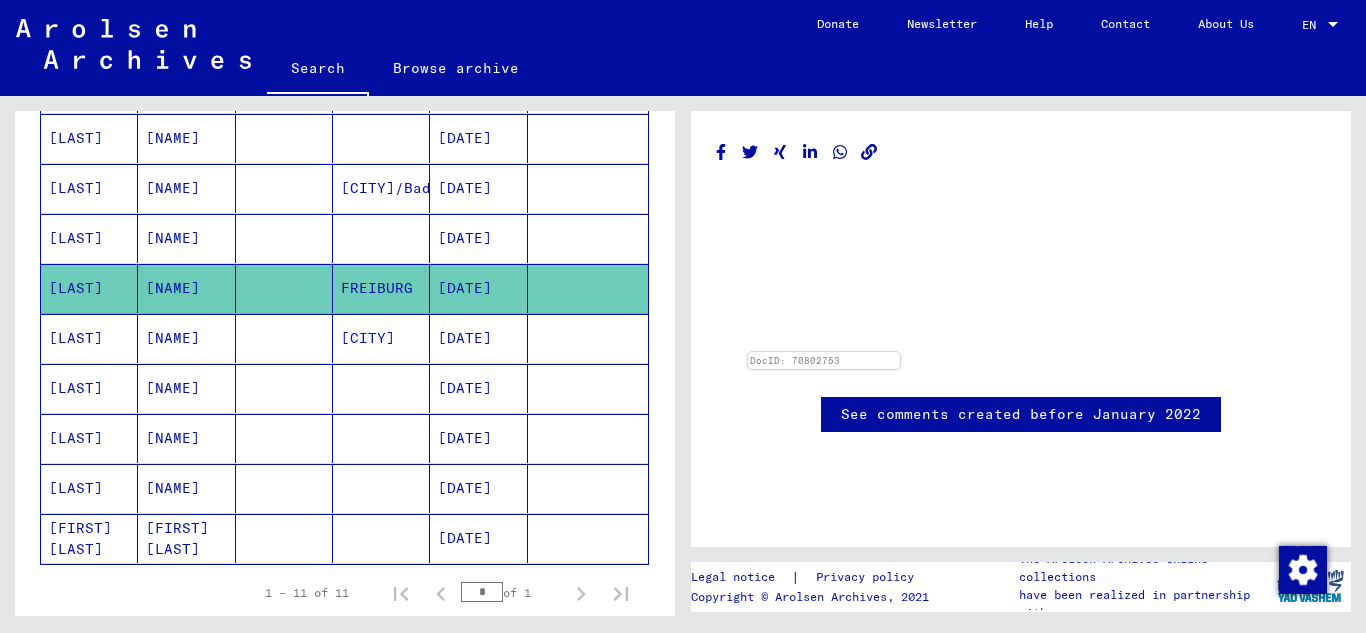 click on "[LAST]" at bounding box center (89, 38) 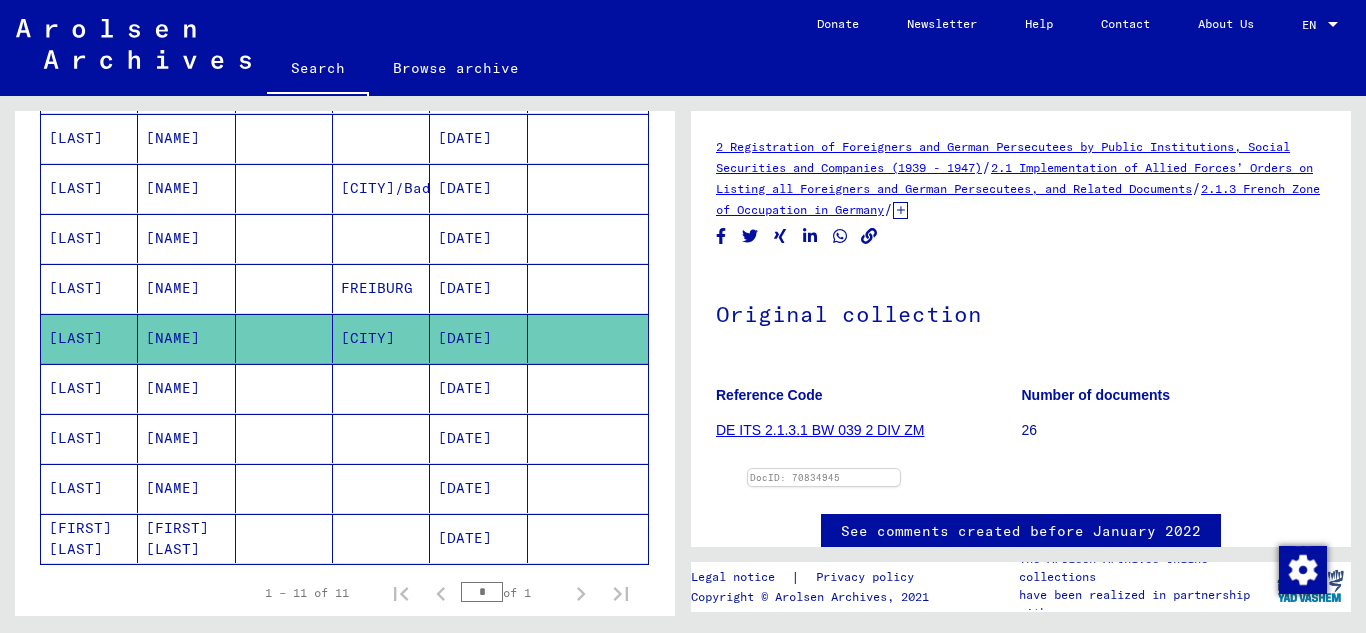 scroll, scrollTop: 0, scrollLeft: 0, axis: both 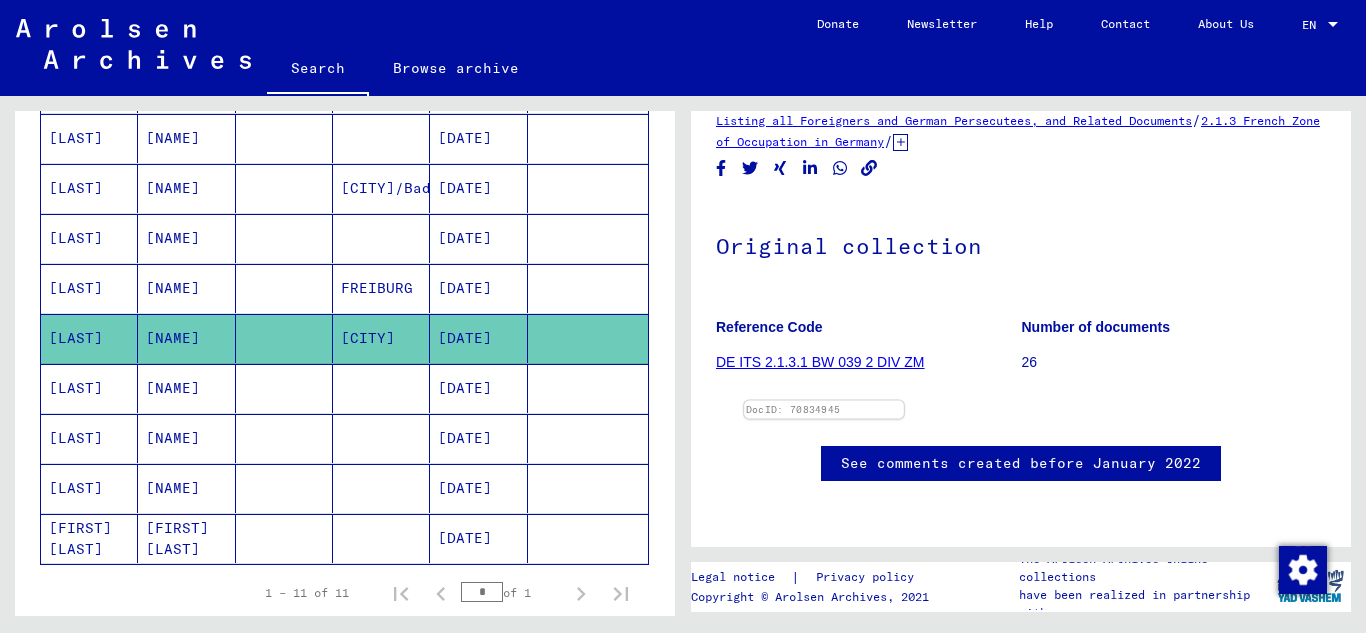 click at bounding box center (824, 401) 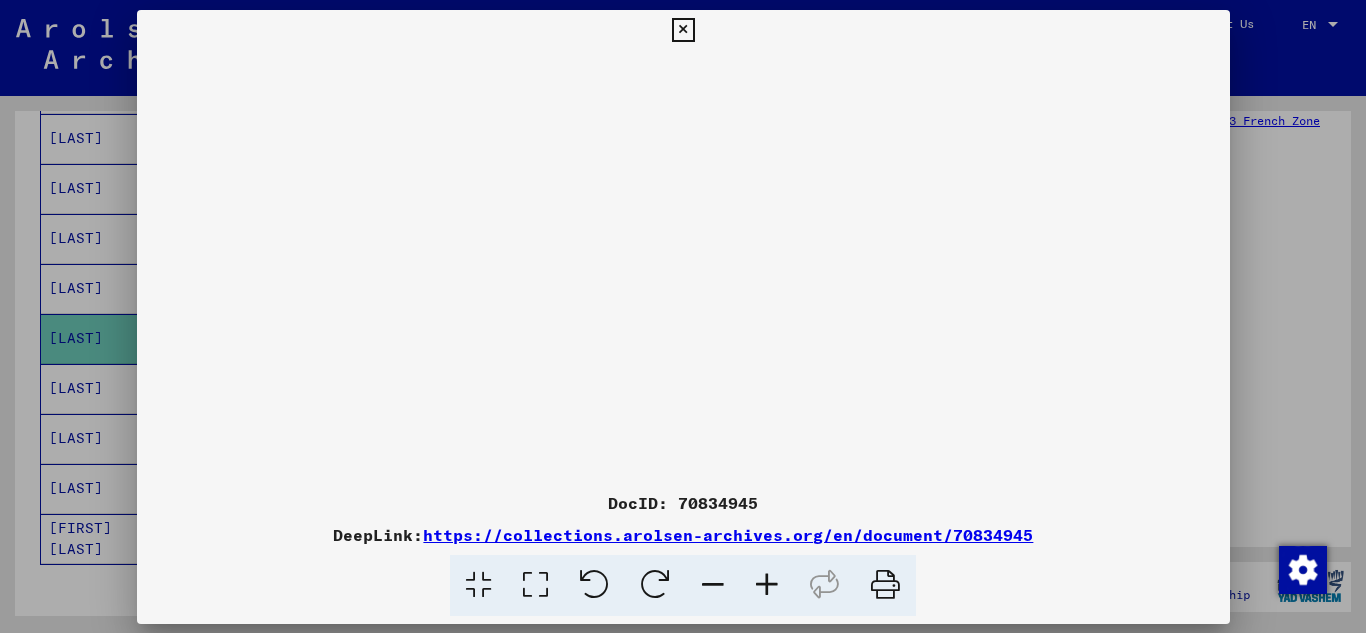 click at bounding box center (683, 266) 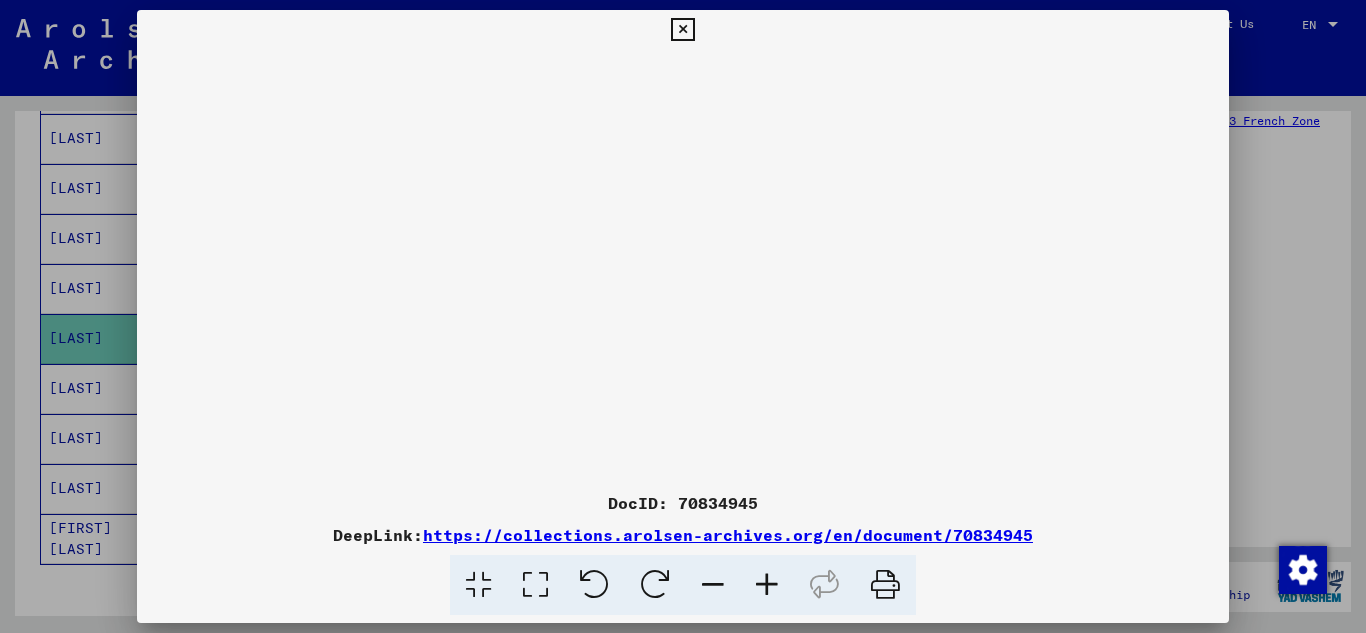 click at bounding box center (767, 585) 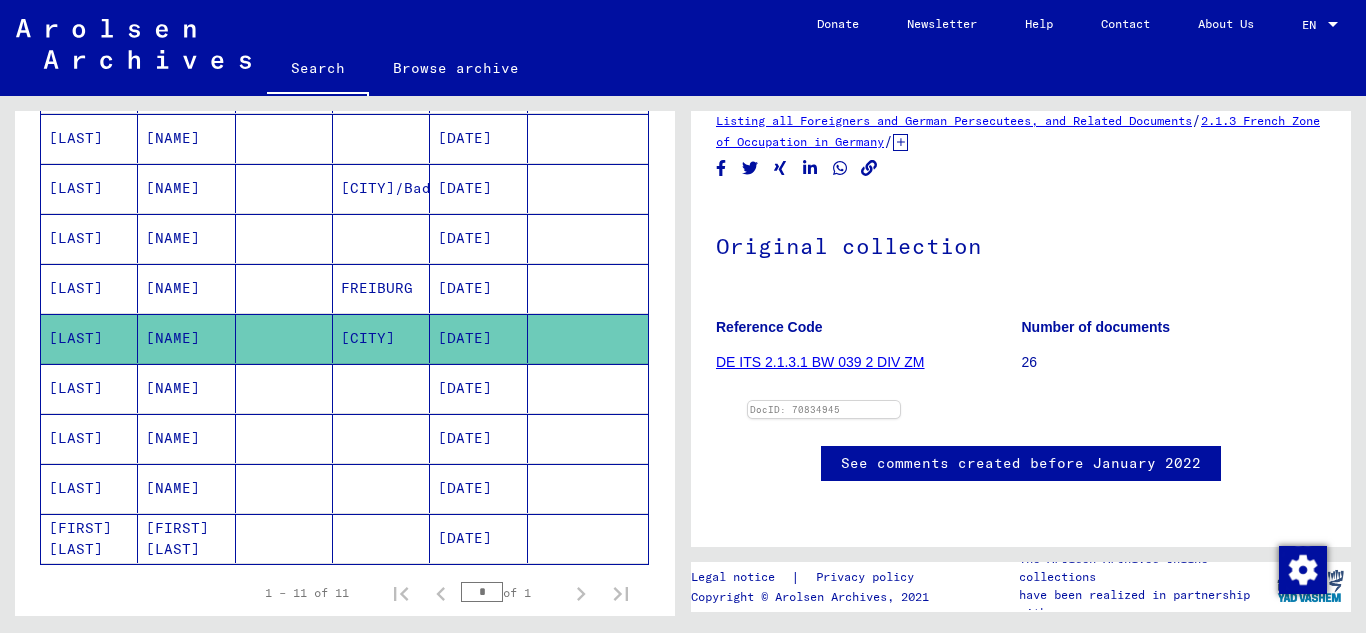 click on "[LAST]" at bounding box center [89, 38] 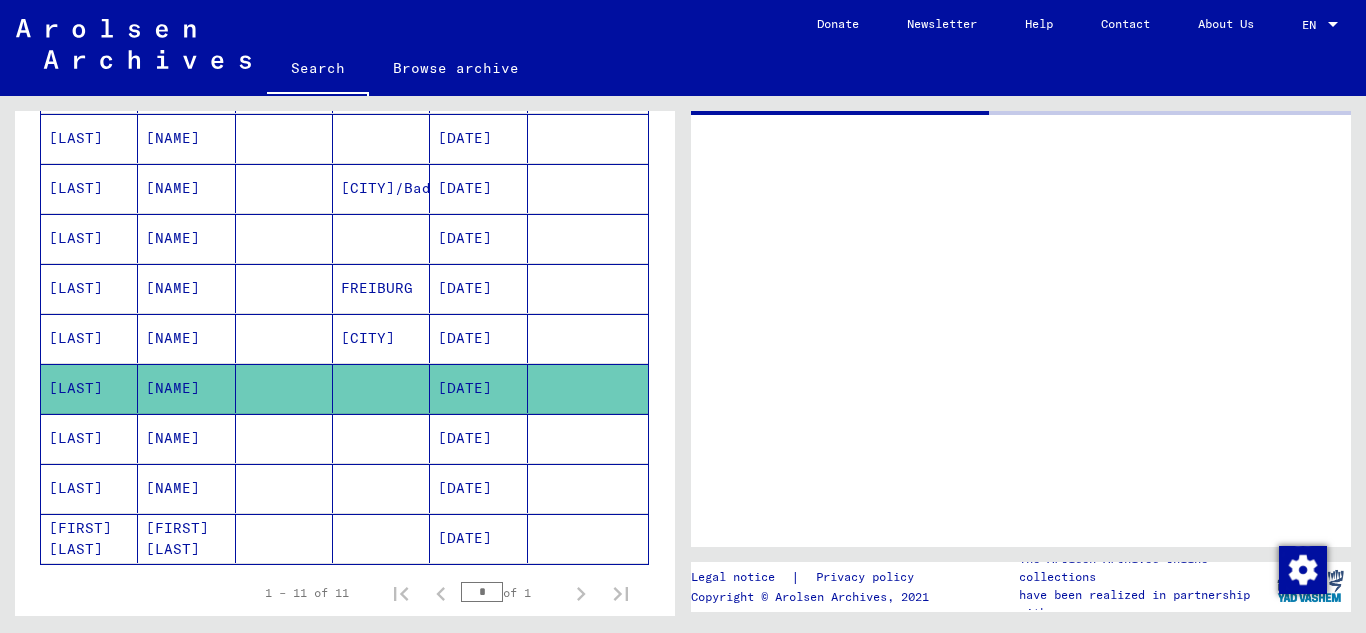 scroll, scrollTop: 0, scrollLeft: 0, axis: both 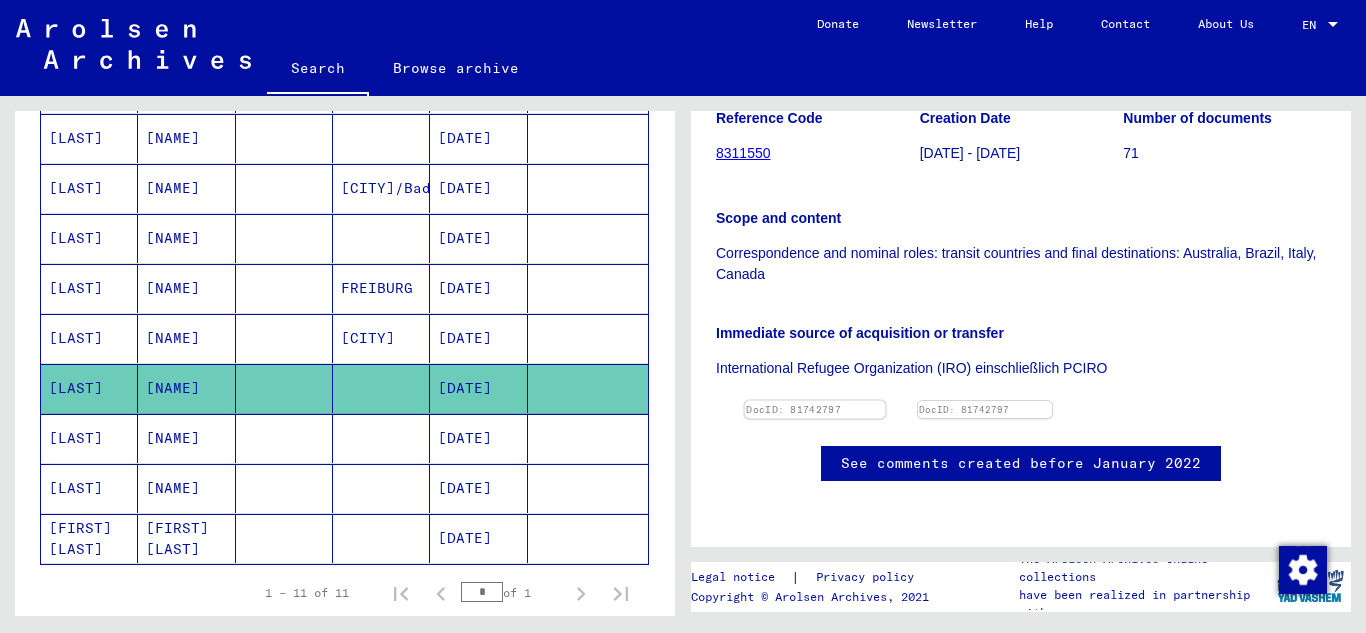 click at bounding box center [815, 401] 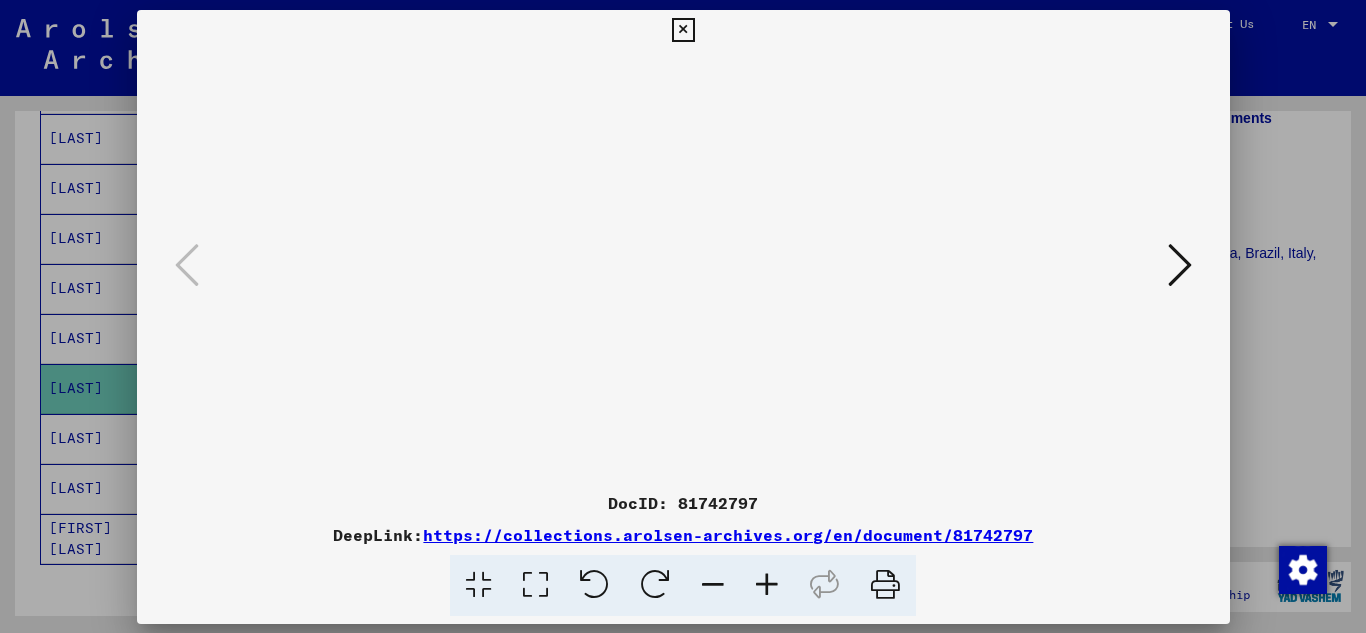 click at bounding box center (683, 266) 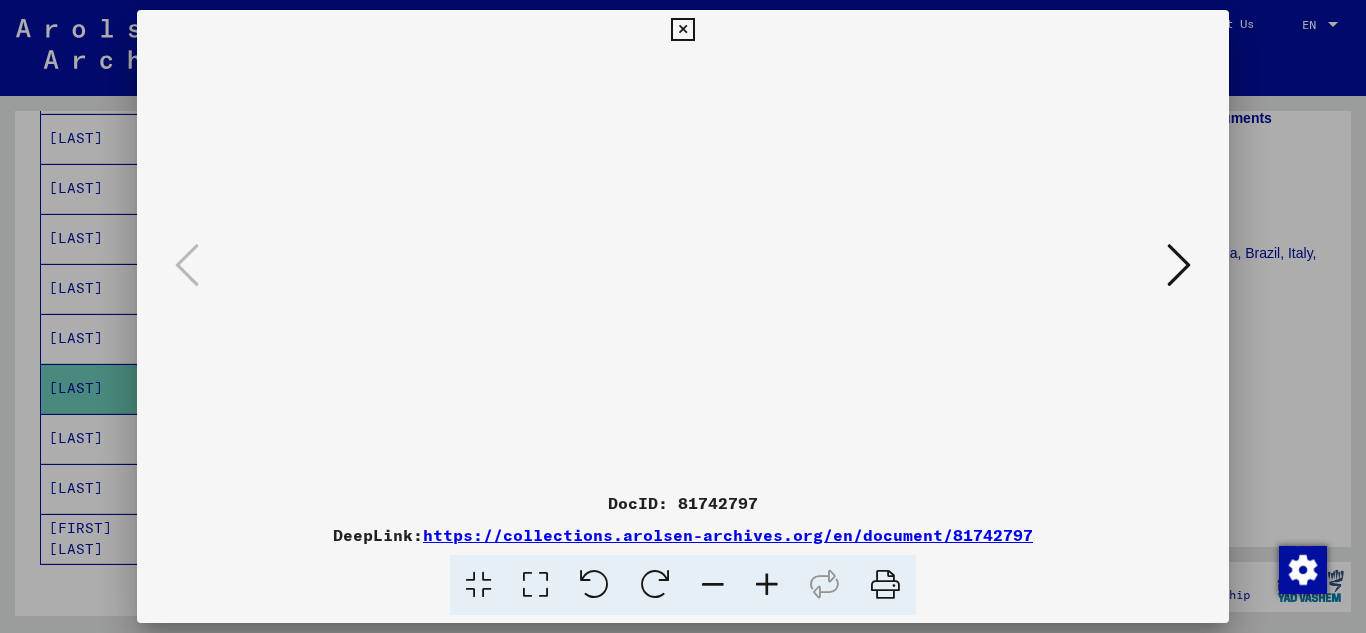 click at bounding box center [767, 585] 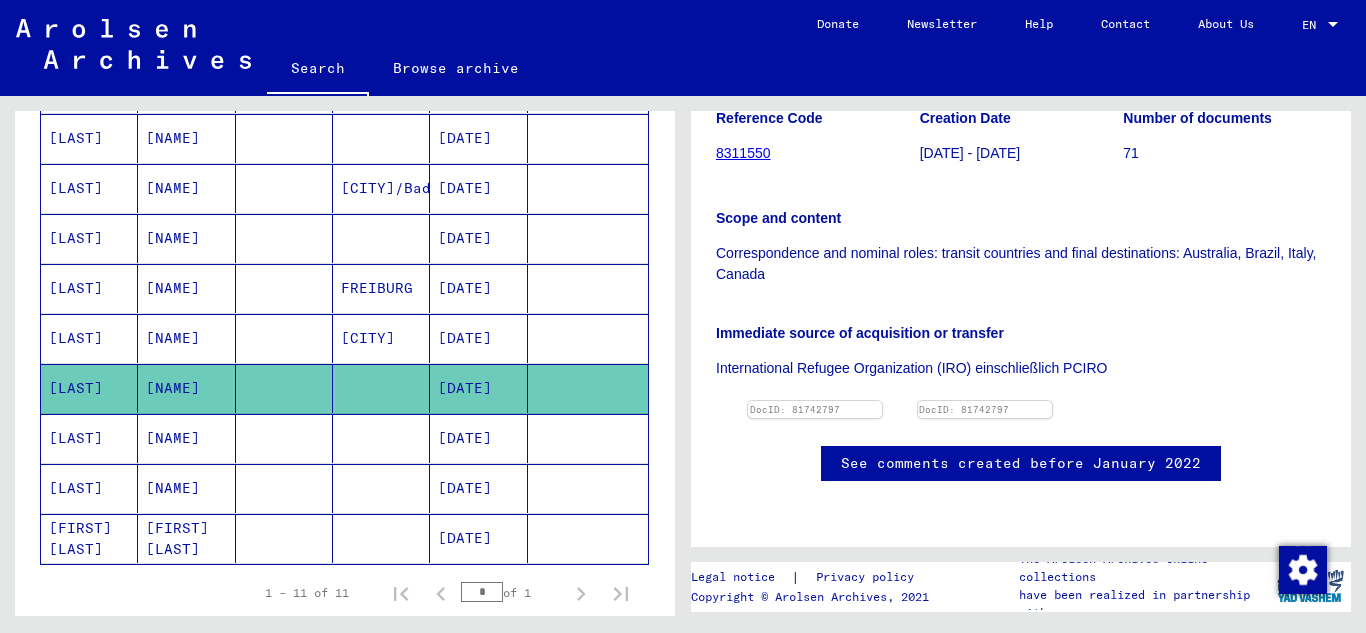 click on "[LAST]" at bounding box center [89, 38] 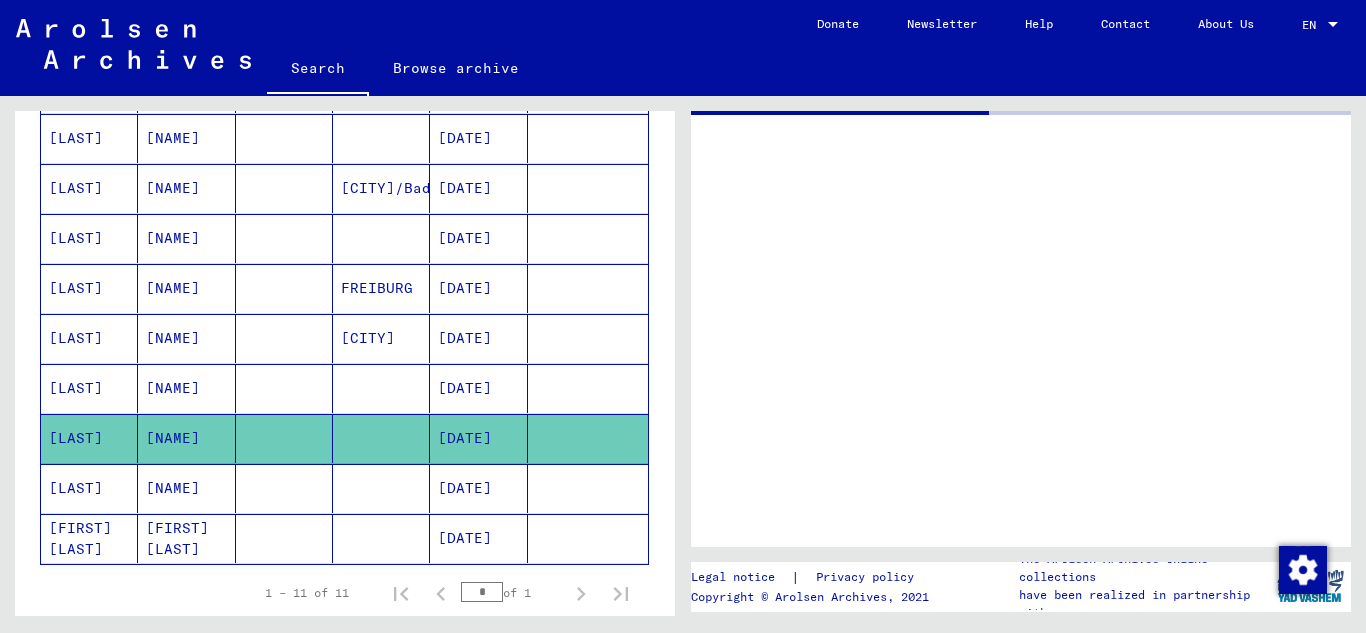 scroll, scrollTop: 0, scrollLeft: 0, axis: both 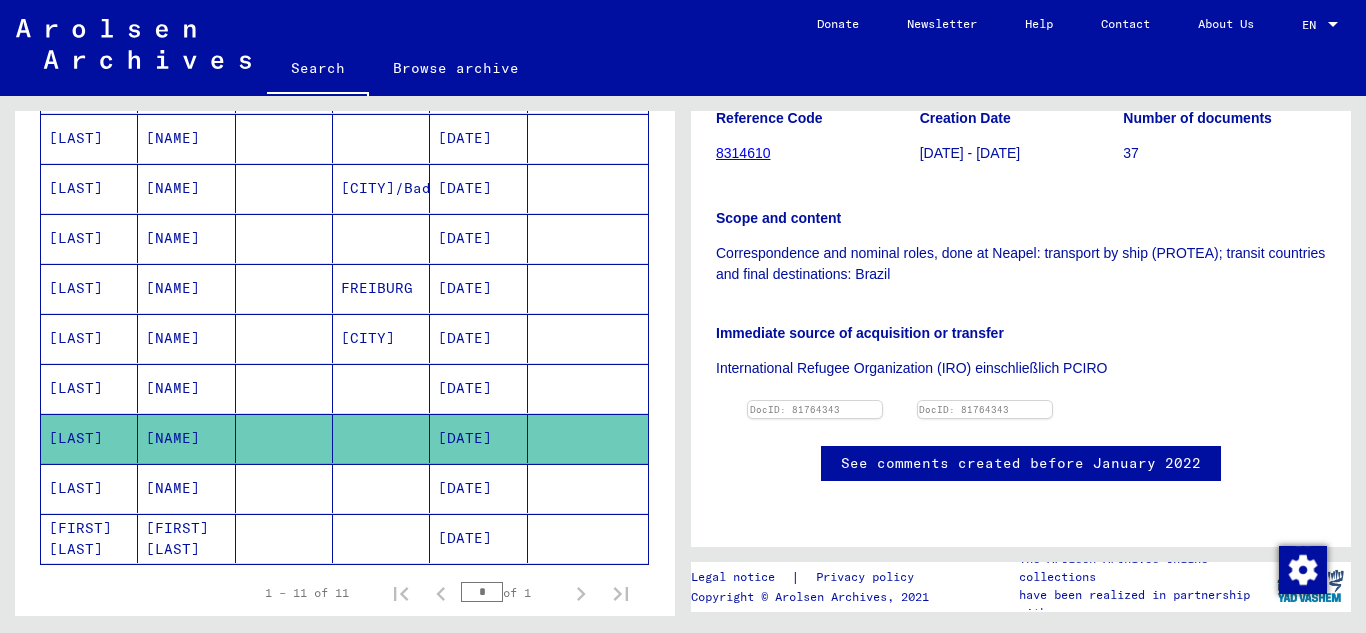 click on "[LAST]" at bounding box center [89, 38] 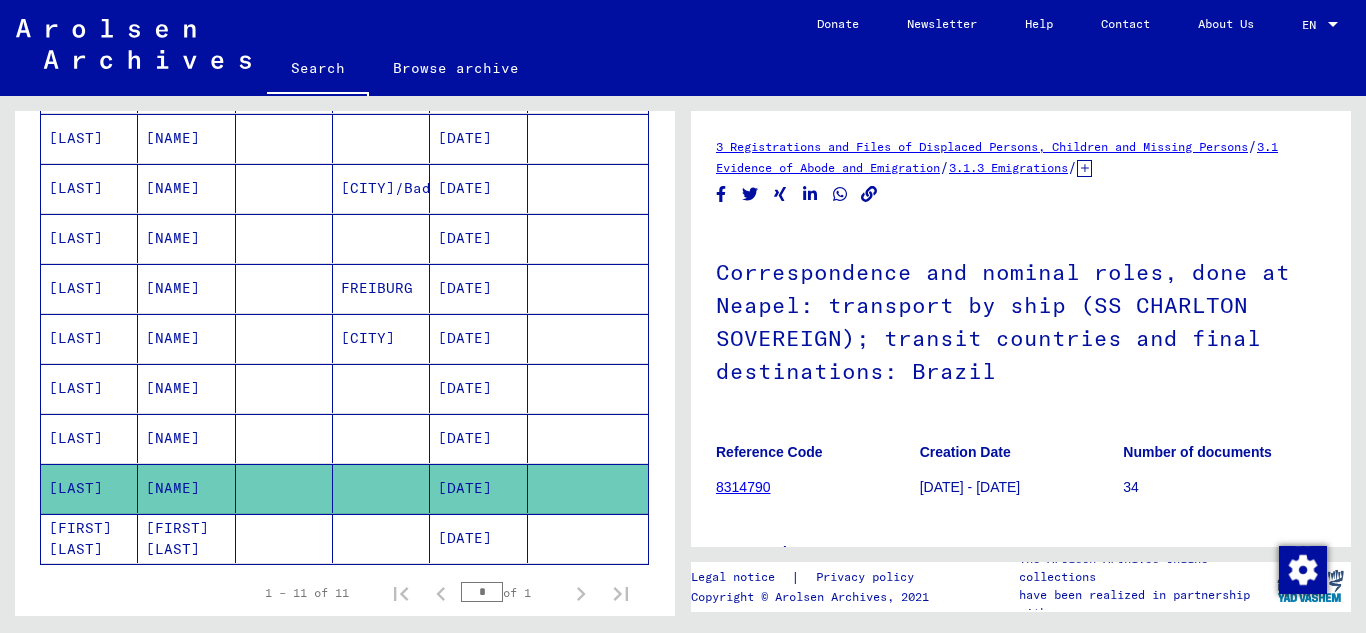 scroll, scrollTop: 0, scrollLeft: 0, axis: both 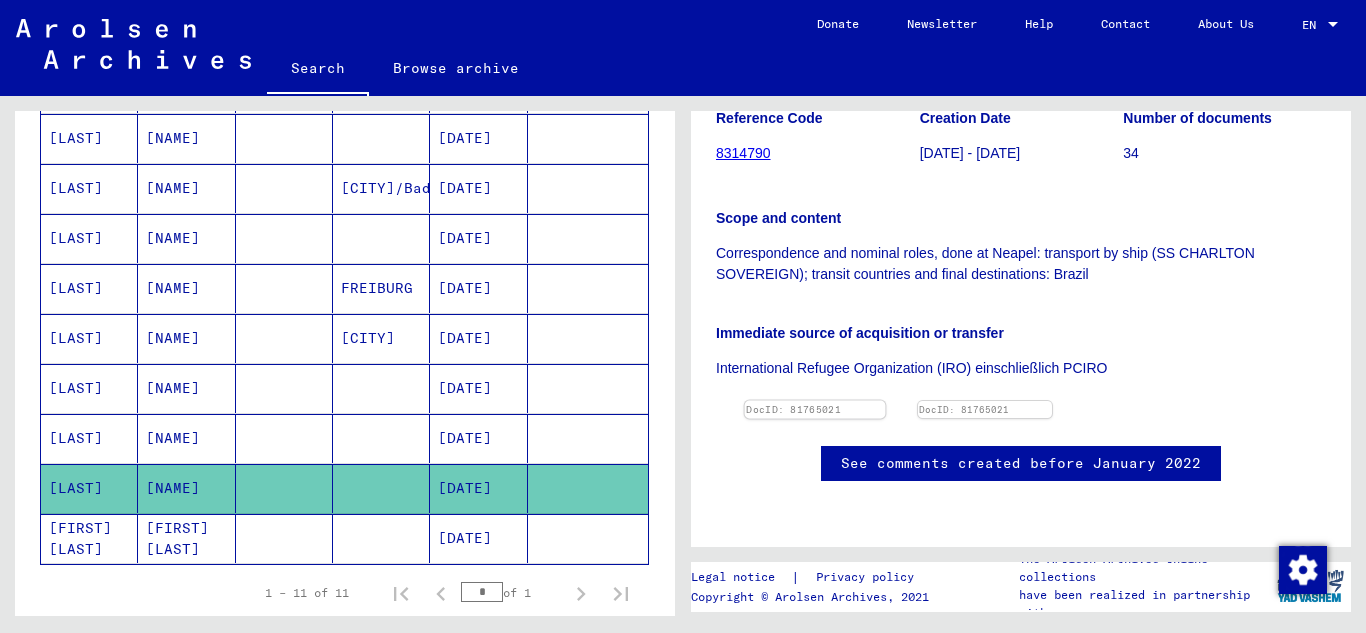 click at bounding box center [815, 401] 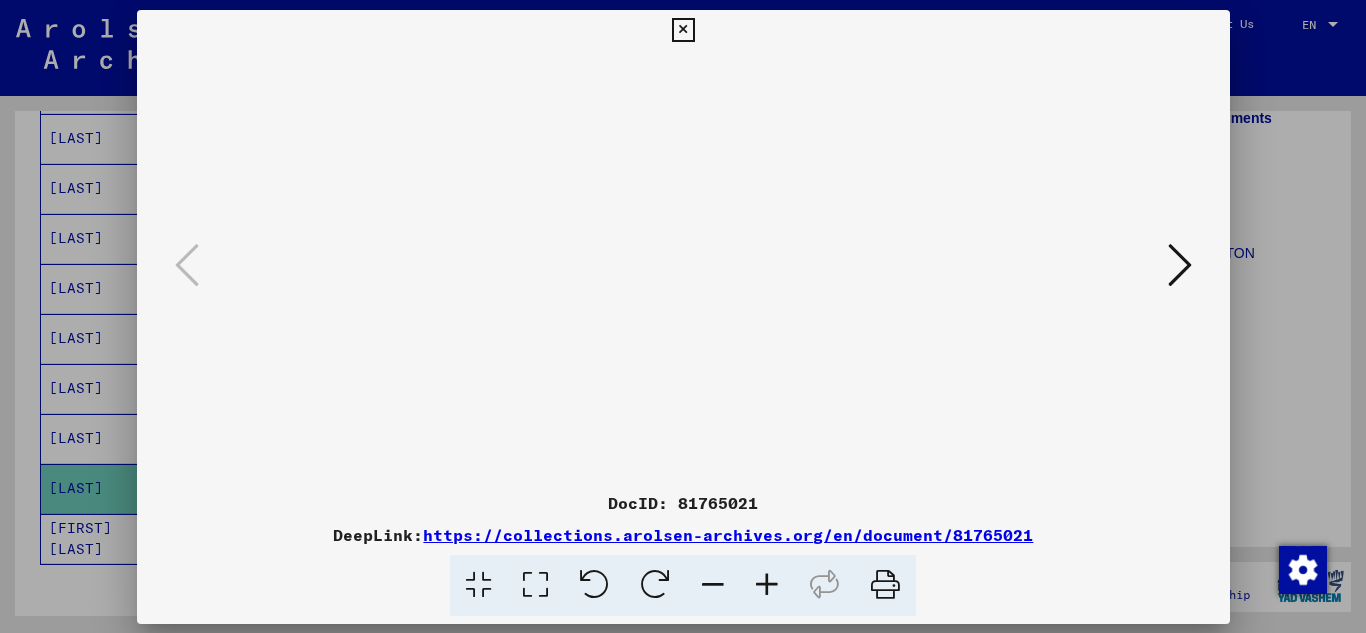 click at bounding box center (683, 266) 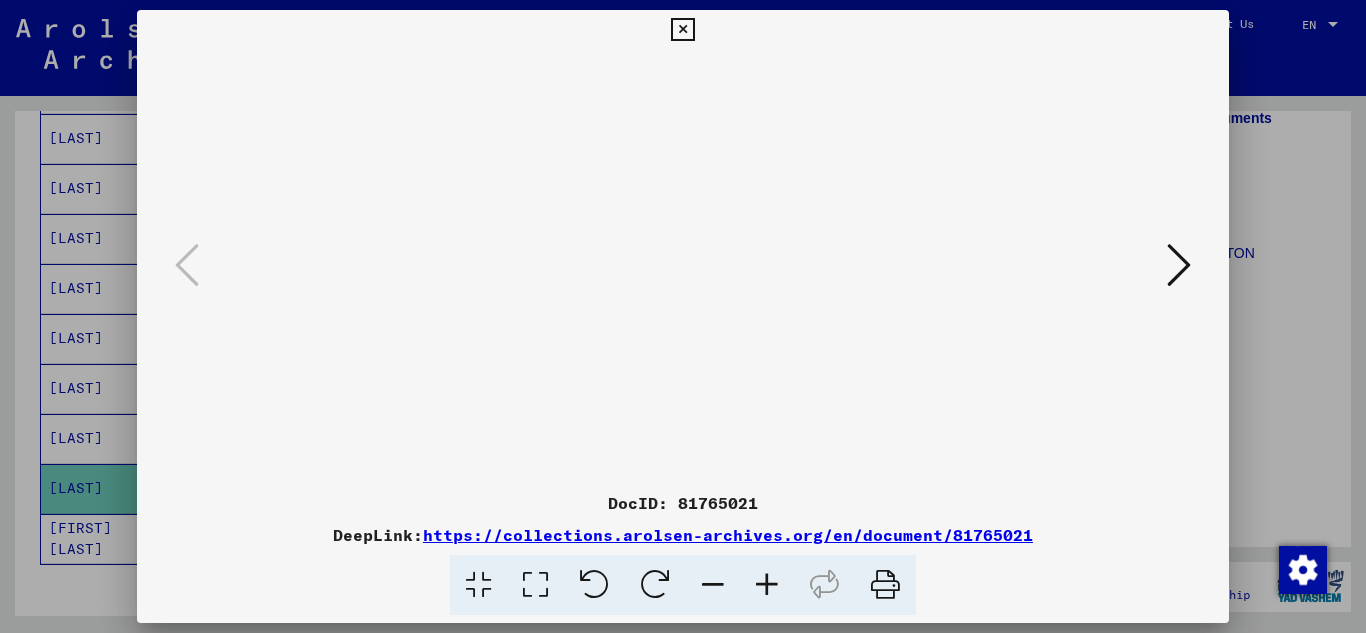 click at bounding box center (767, 585) 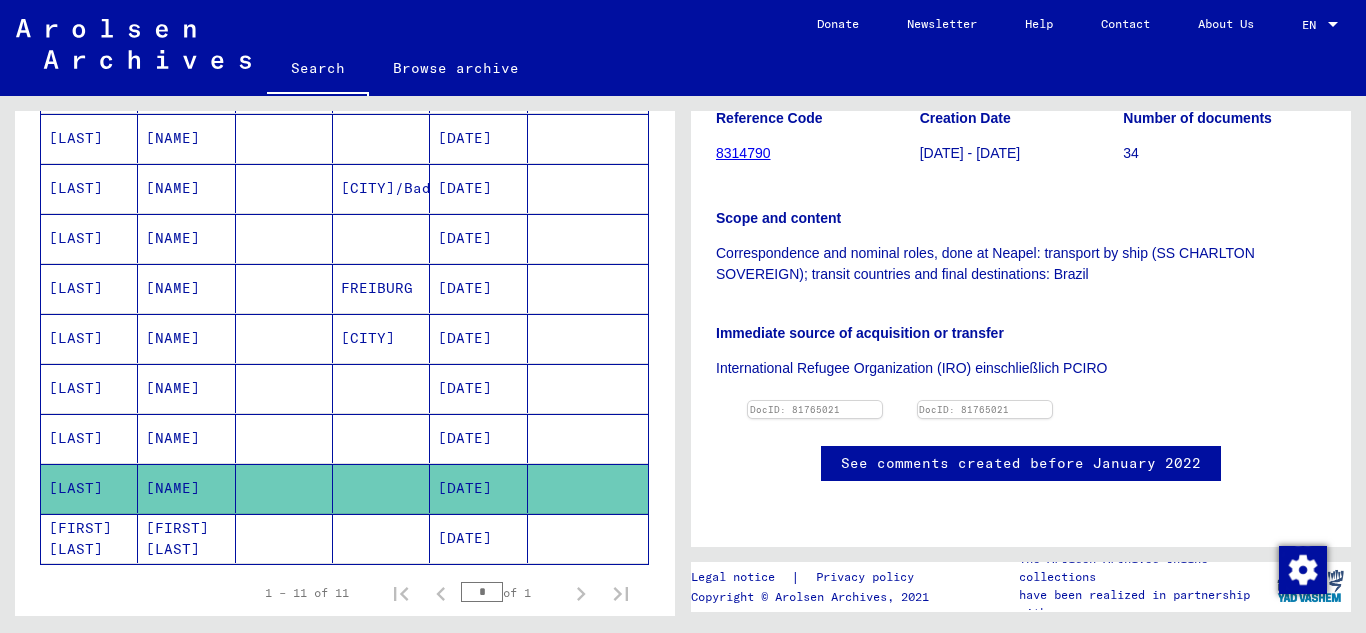 click at bounding box center [83, 553] 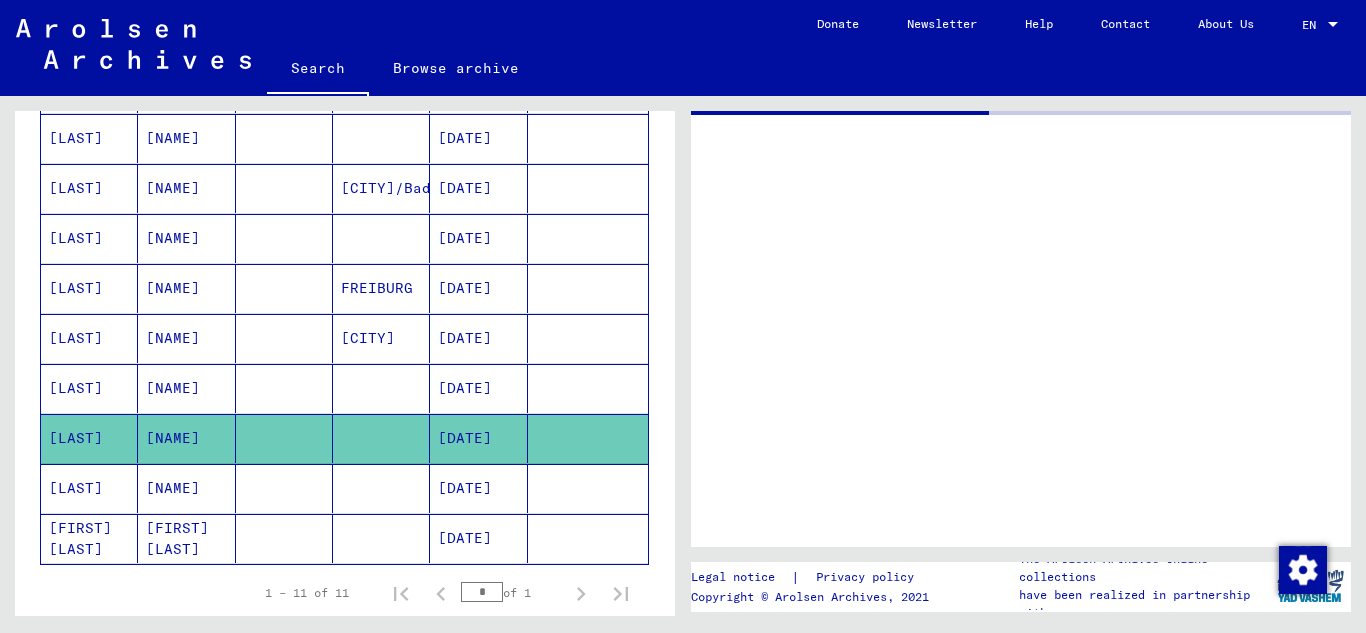 scroll, scrollTop: 0, scrollLeft: 0, axis: both 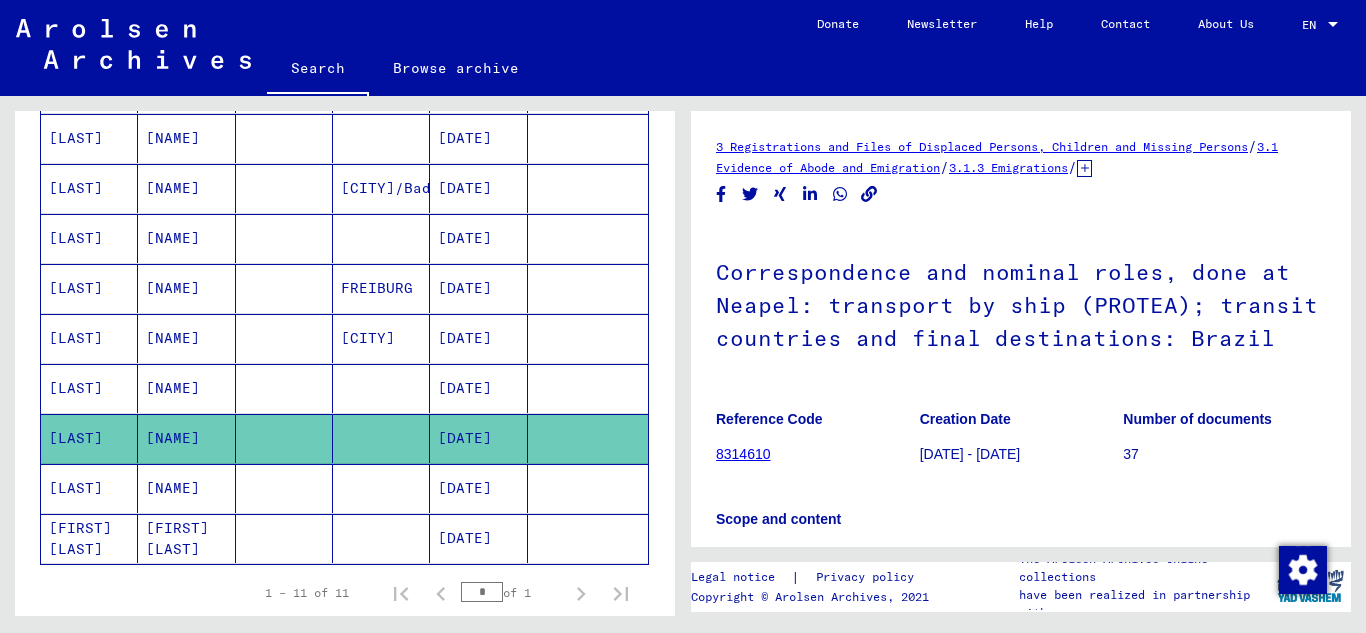 click at bounding box center [83, 553] 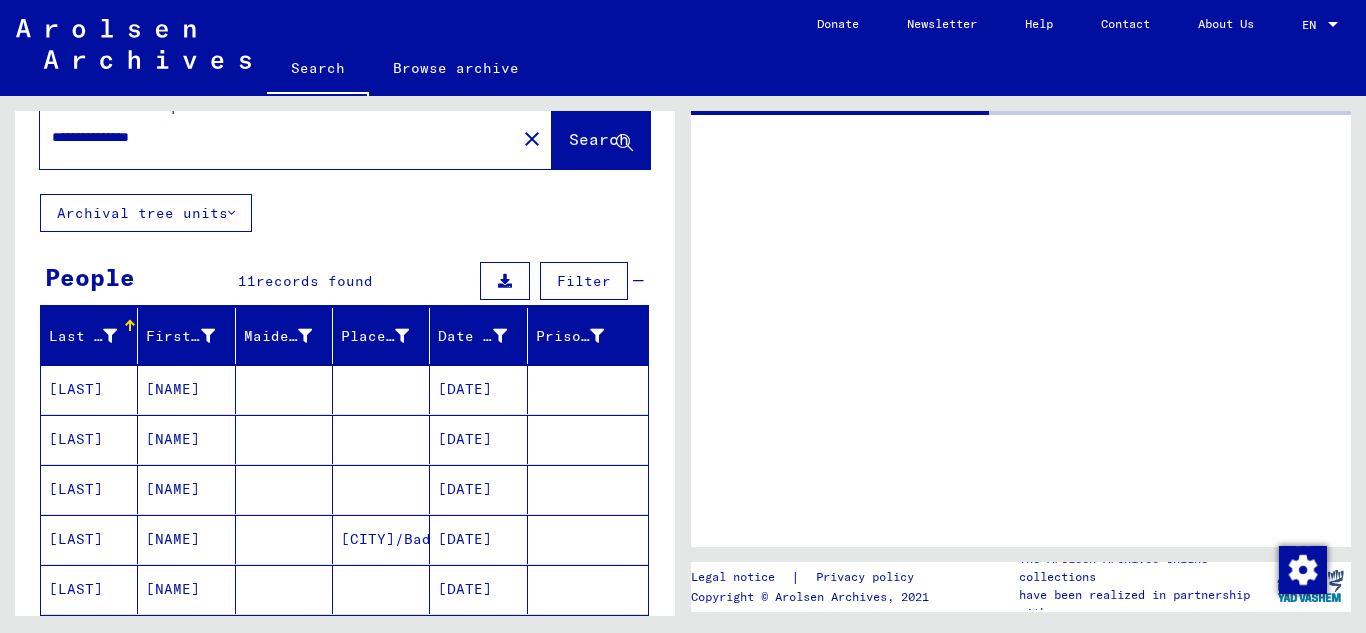 scroll, scrollTop: 0, scrollLeft: 0, axis: both 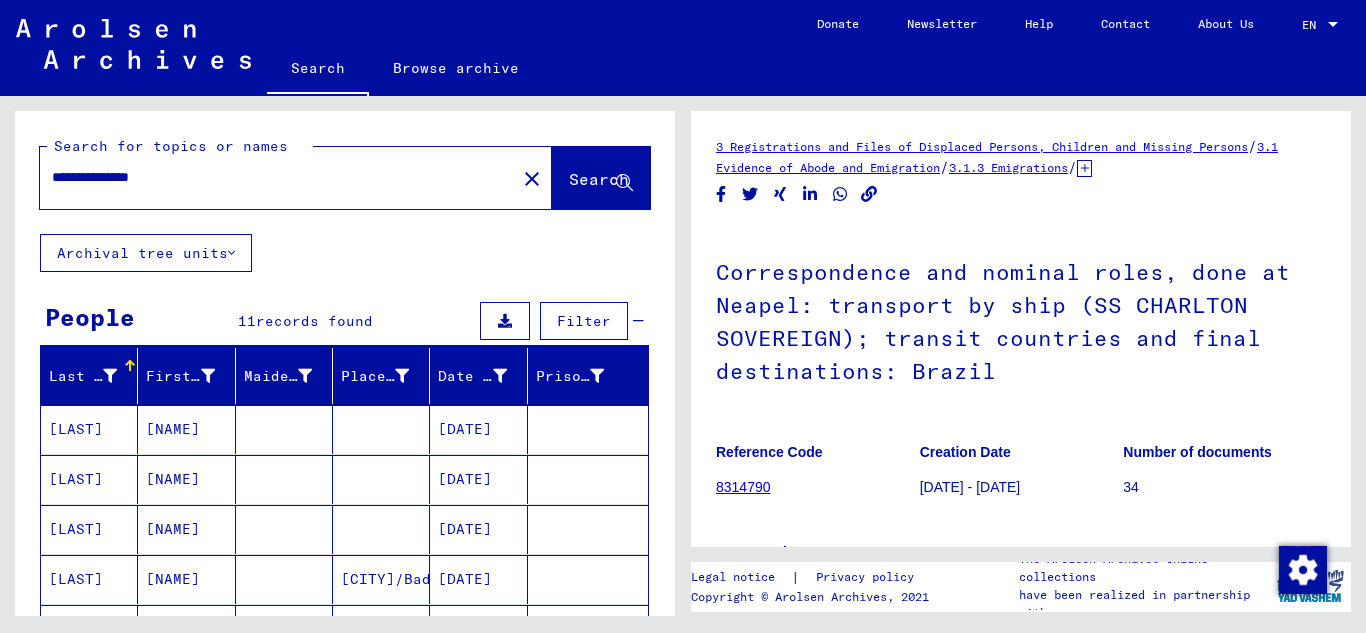 click on "**********" at bounding box center (278, 177) 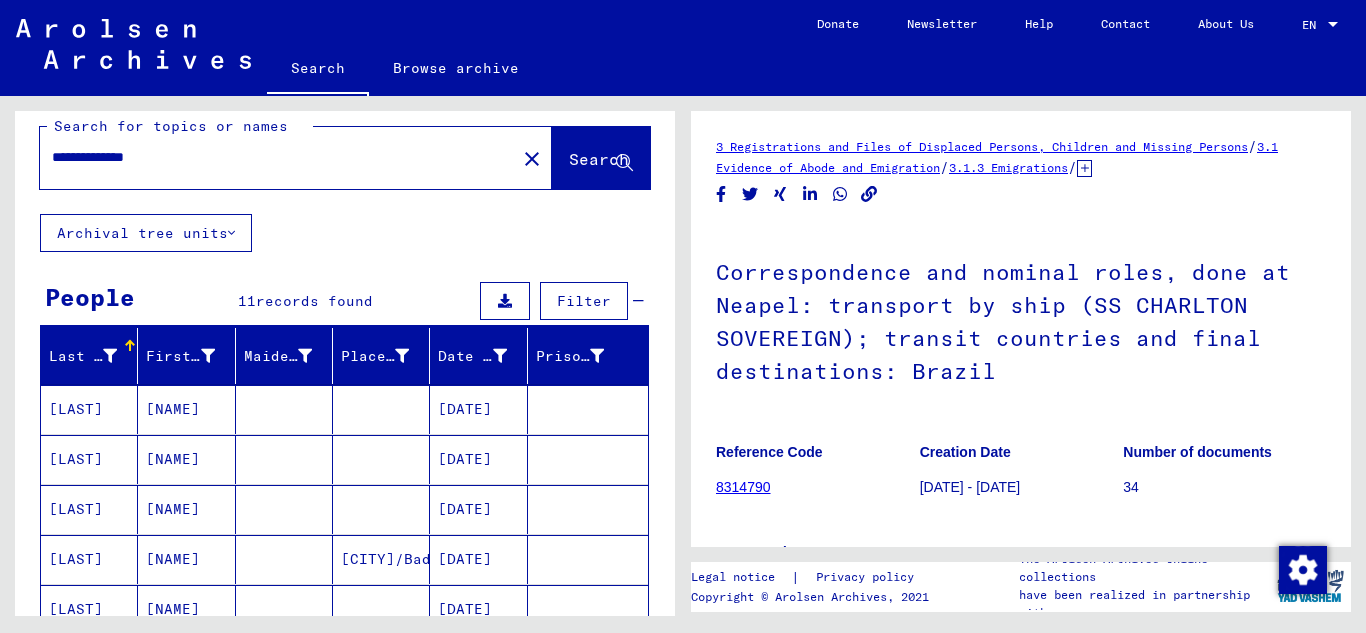 scroll, scrollTop: 0, scrollLeft: 0, axis: both 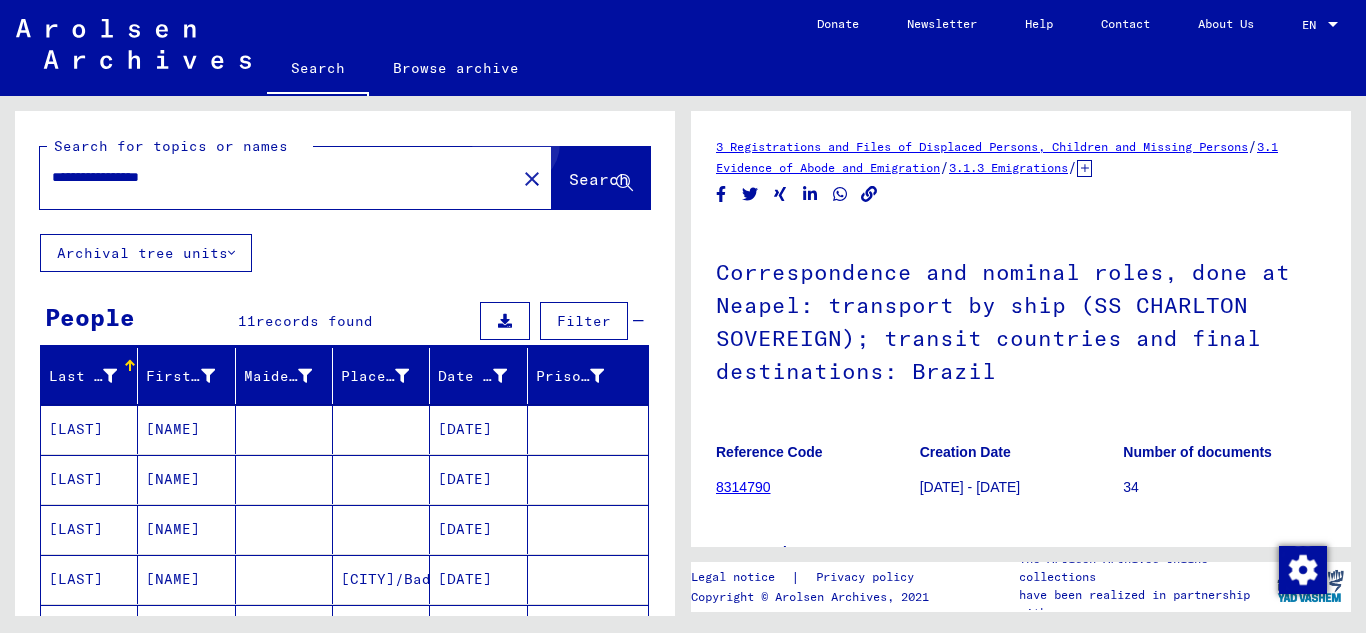 click on "Search" at bounding box center [601, 178] 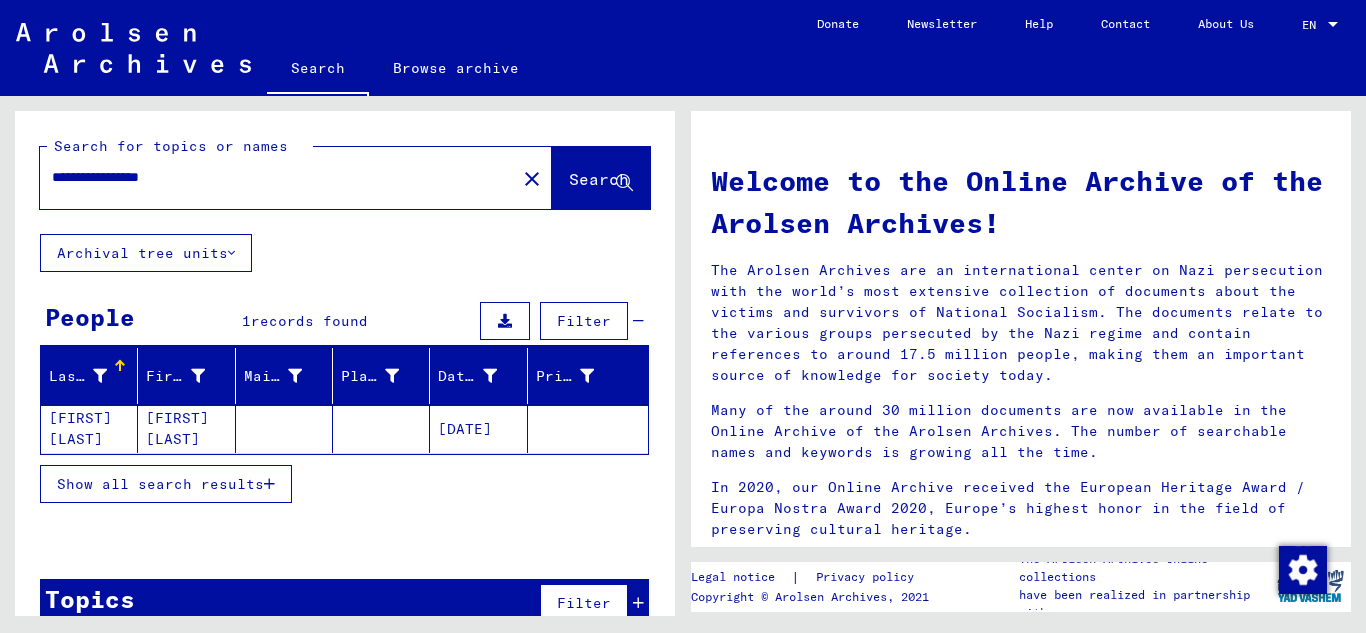 click on "[FIRST] [LAST]" at bounding box center [89, 429] 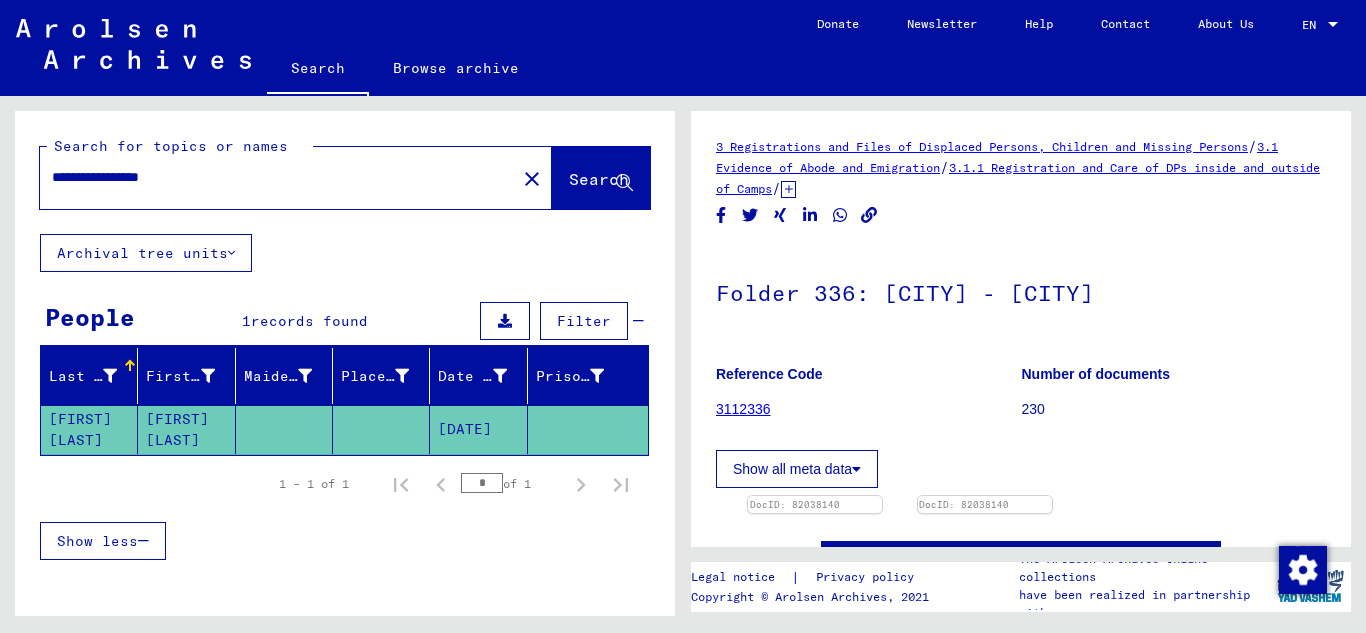 scroll, scrollTop: 0, scrollLeft: 0, axis: both 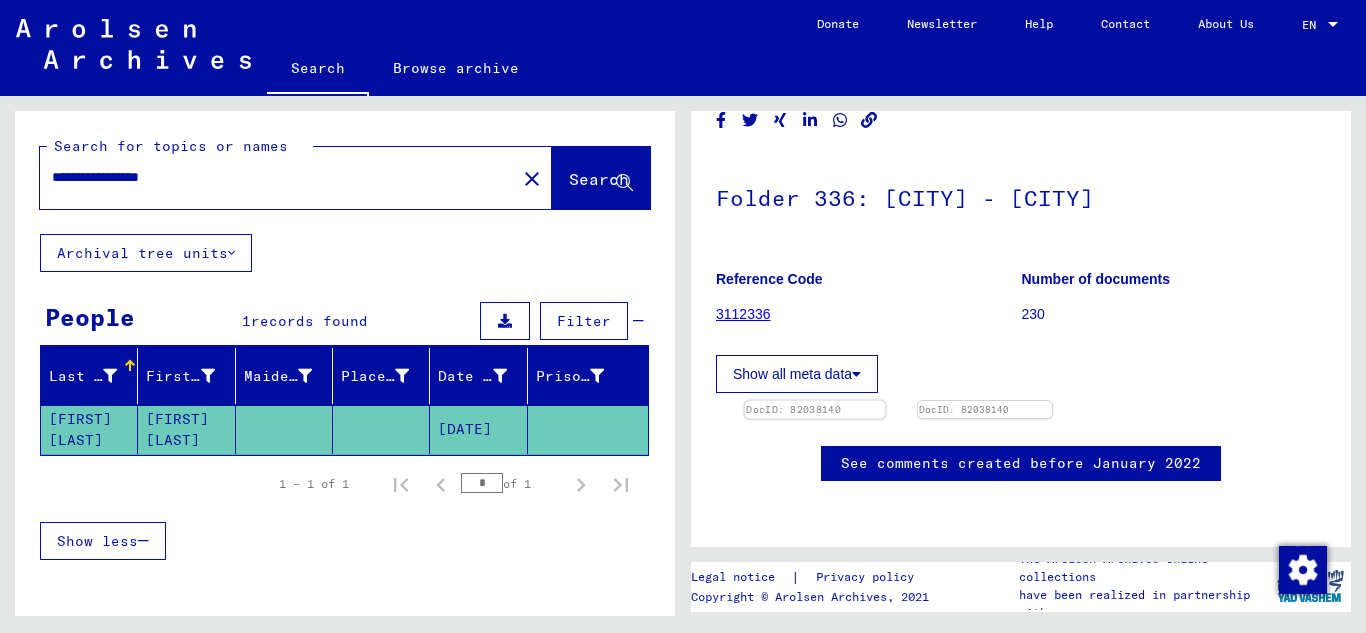 click at bounding box center [815, 401] 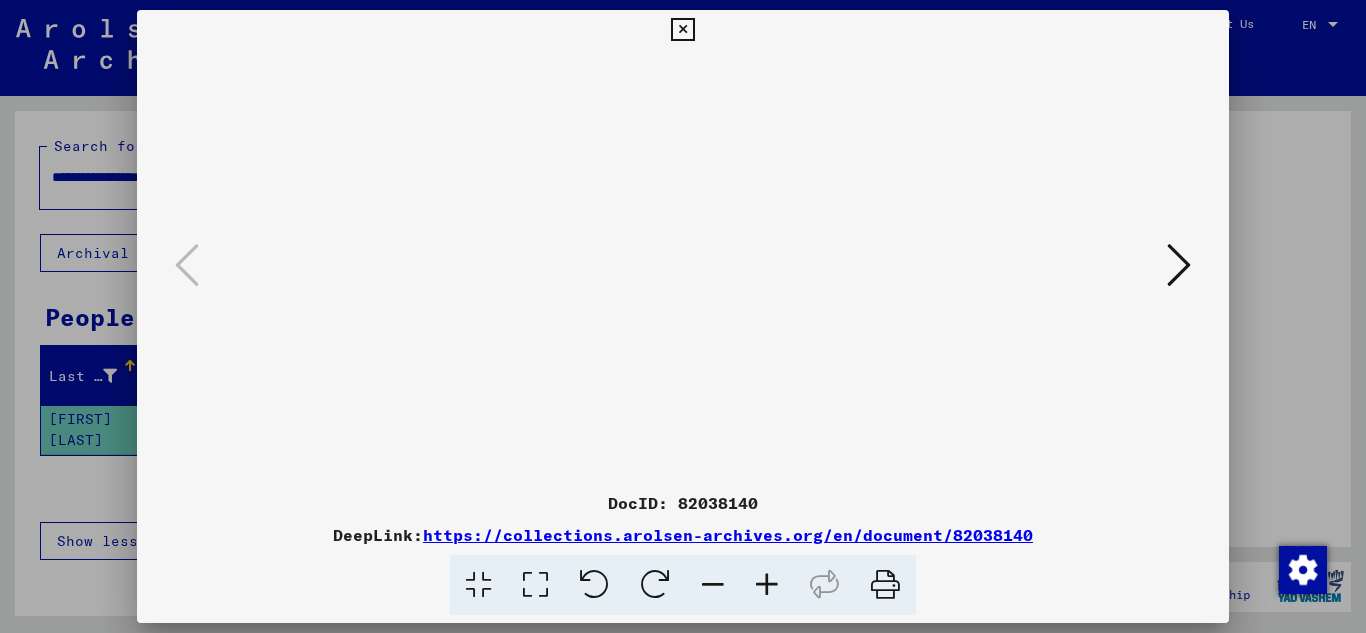 click at bounding box center (767, 585) 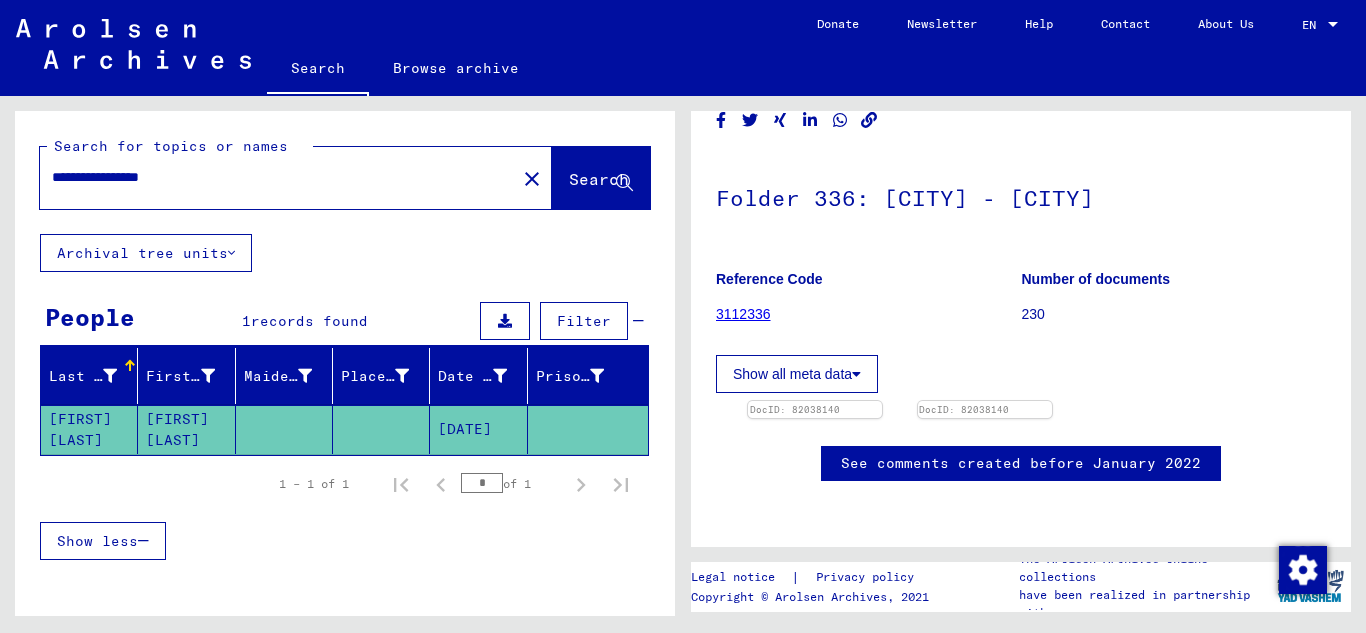 drag, startPoint x: 116, startPoint y: 180, endPoint x: 46, endPoint y: 183, distance: 70.064255 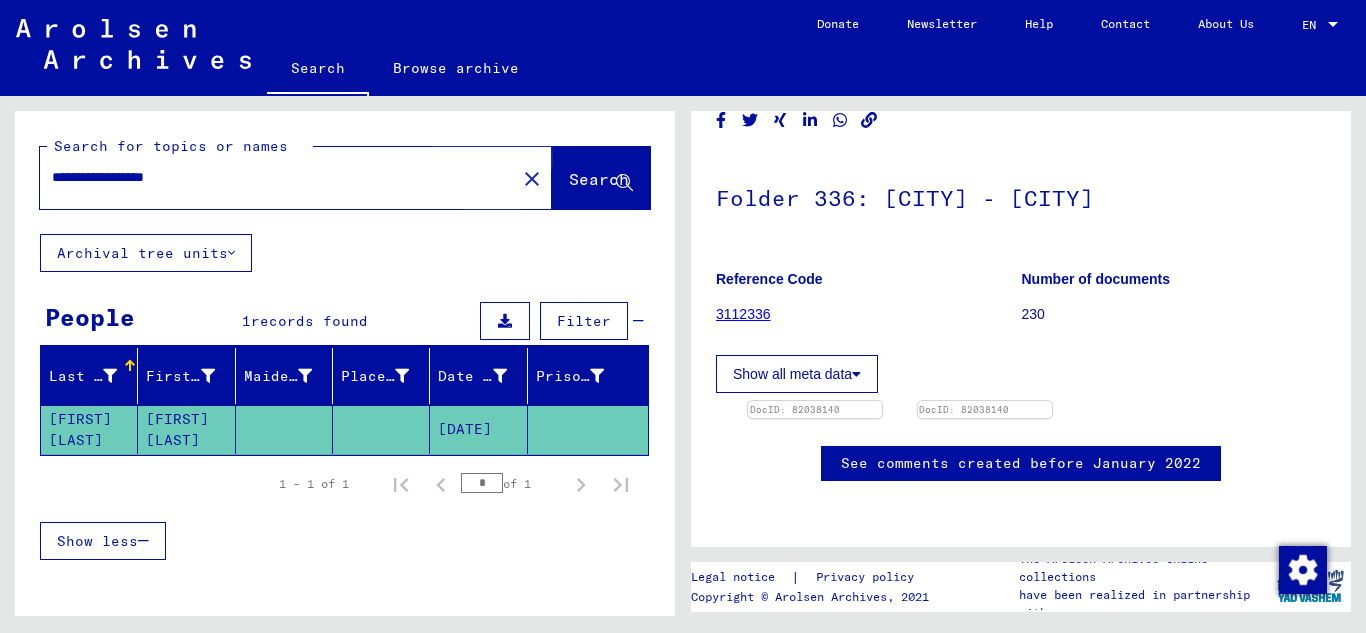 click on "Search" at bounding box center (599, 179) 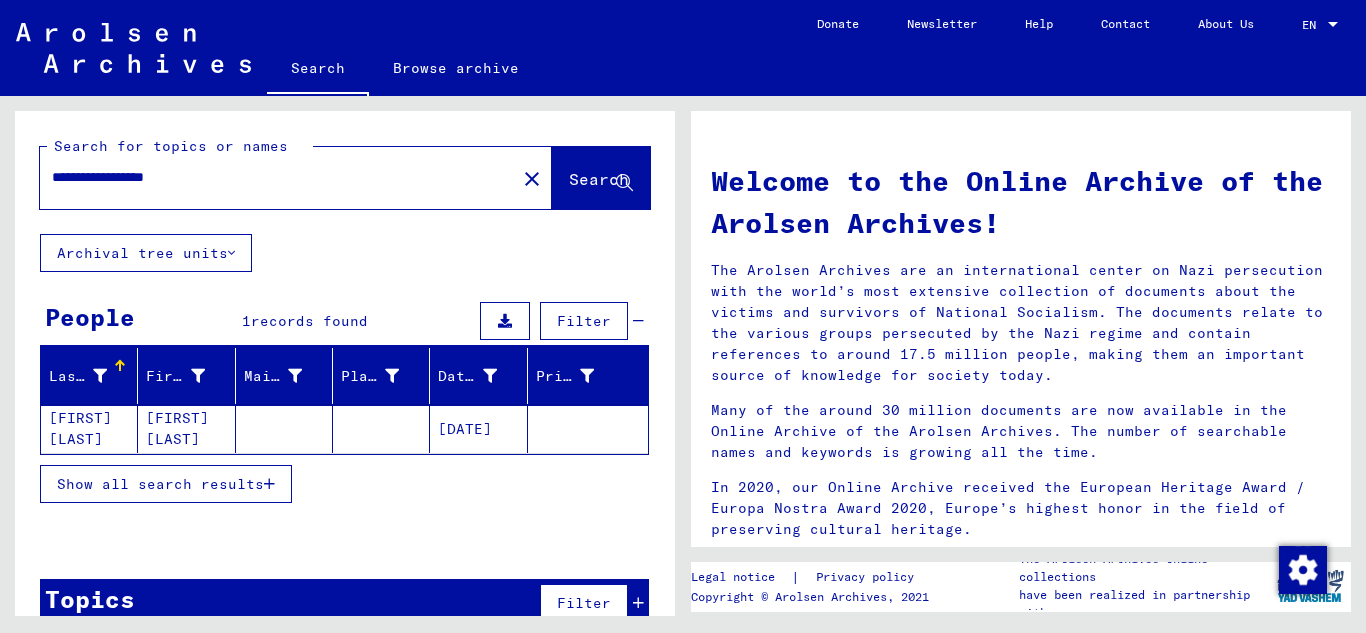 click on "[FIRST] [LAST]" at bounding box center [89, 429] 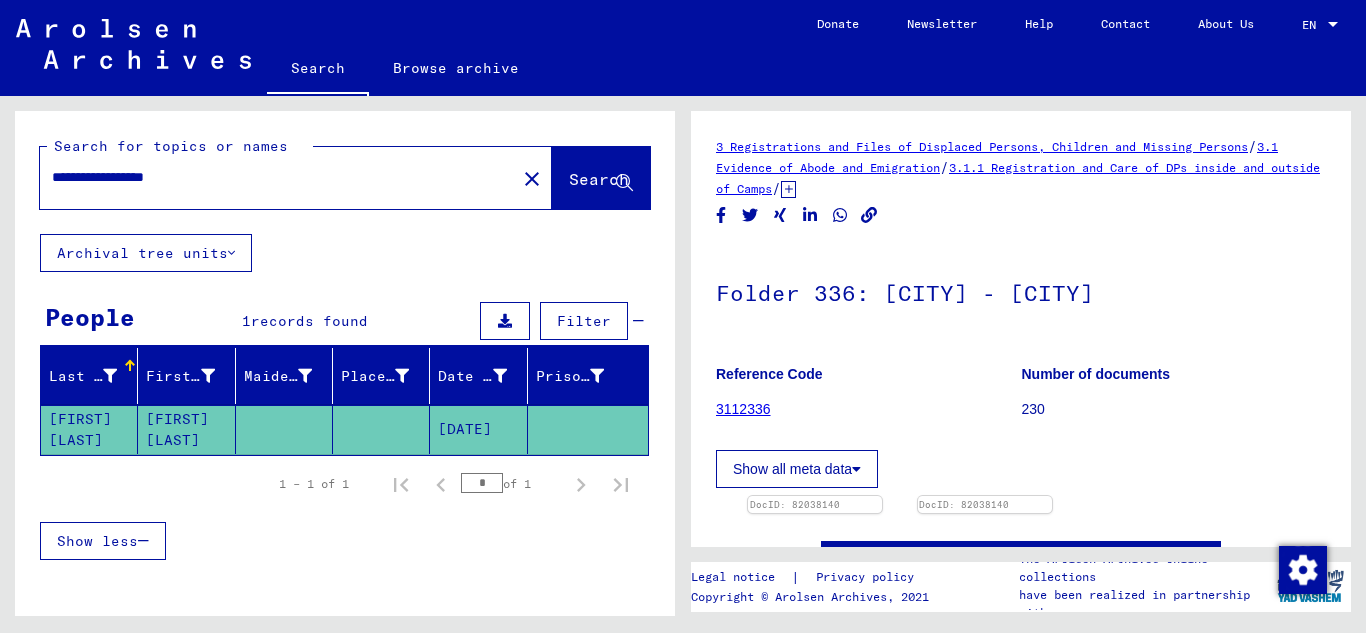 scroll, scrollTop: 0, scrollLeft: 0, axis: both 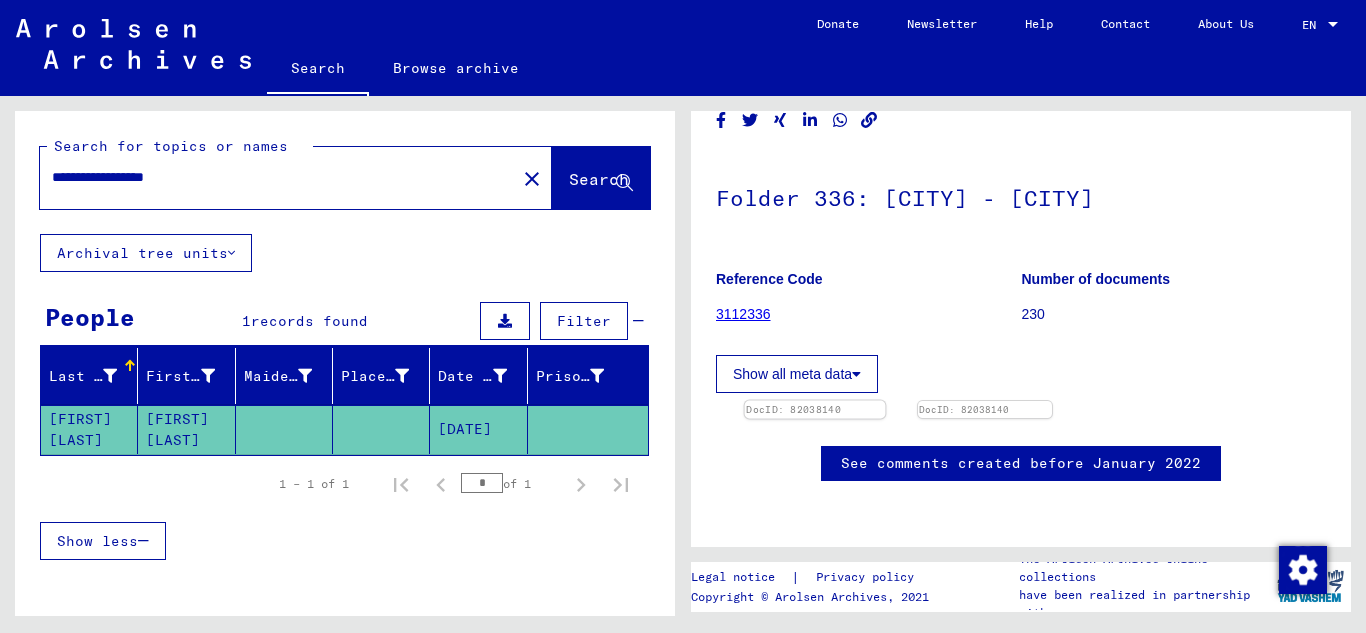 click at bounding box center (815, 401) 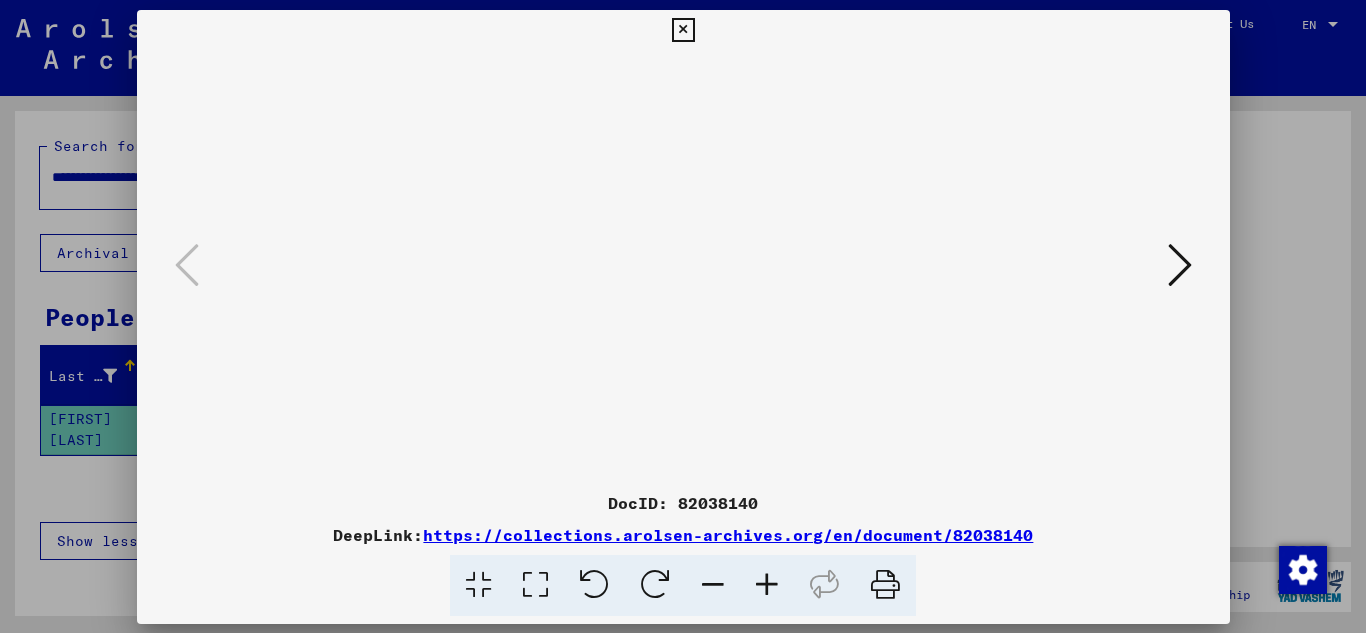 scroll, scrollTop: 458, scrollLeft: 0, axis: vertical 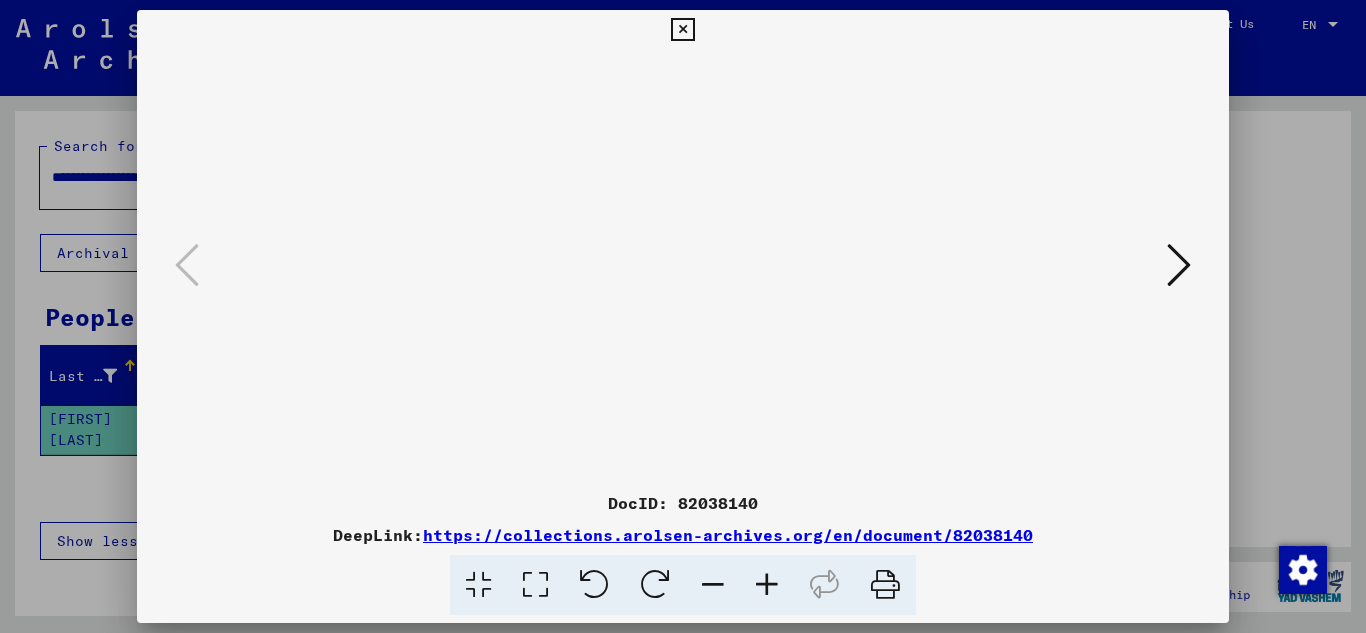click at bounding box center (767, 585) 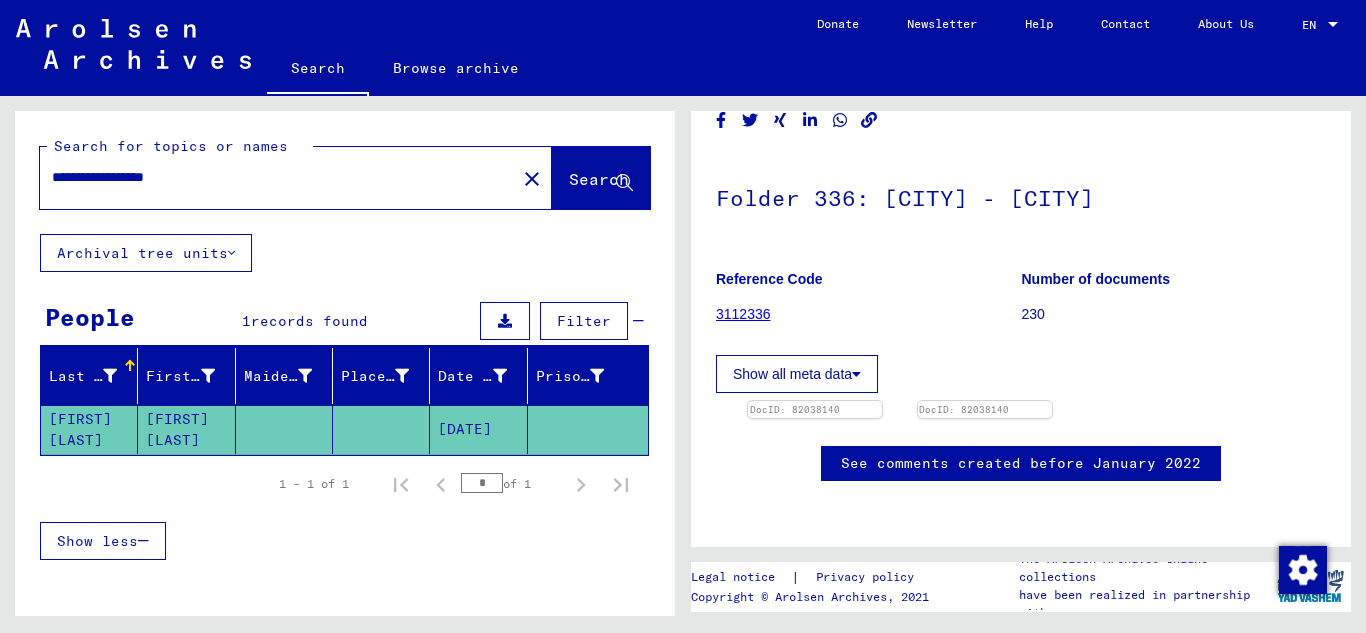drag, startPoint x: 125, startPoint y: 179, endPoint x: 110, endPoint y: 183, distance: 15.524175 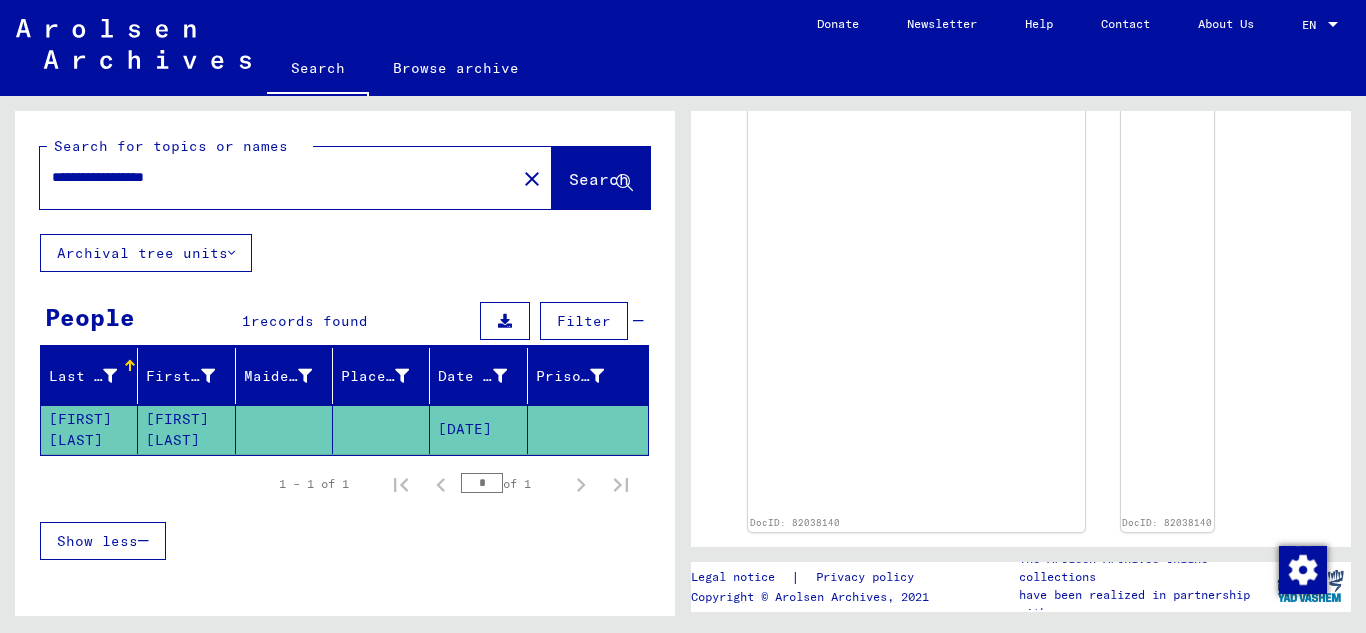 click on "**********" at bounding box center (345, 172) 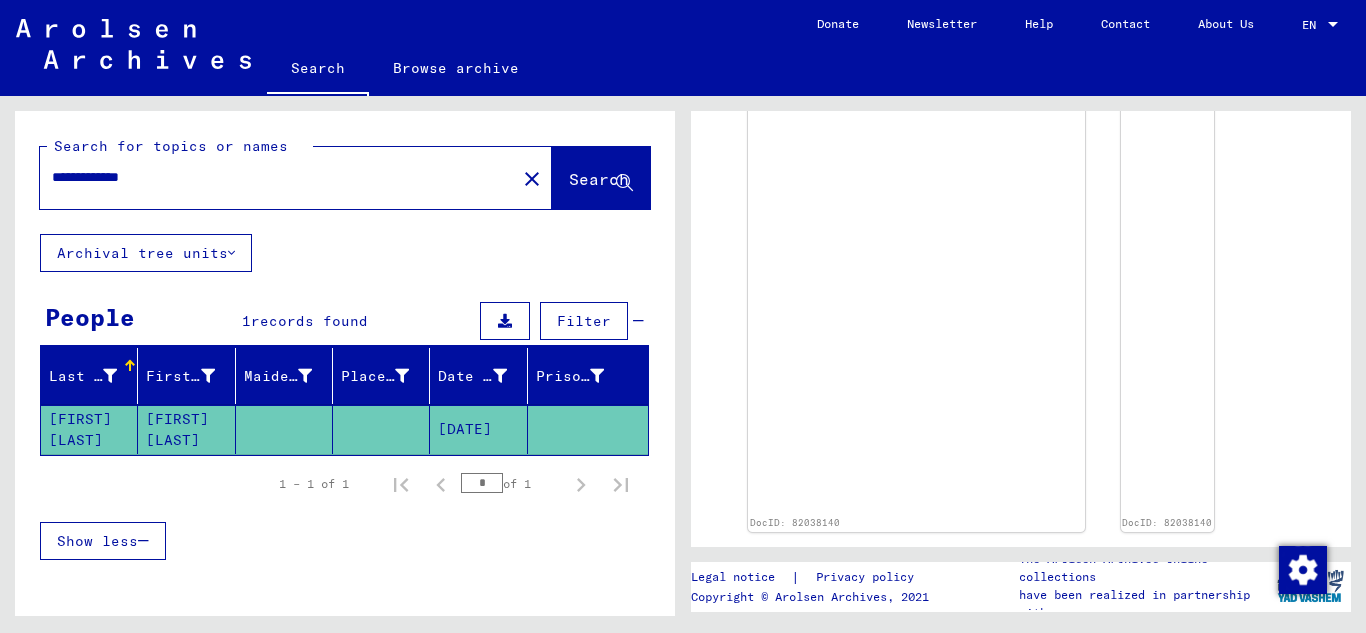 type on "**********" 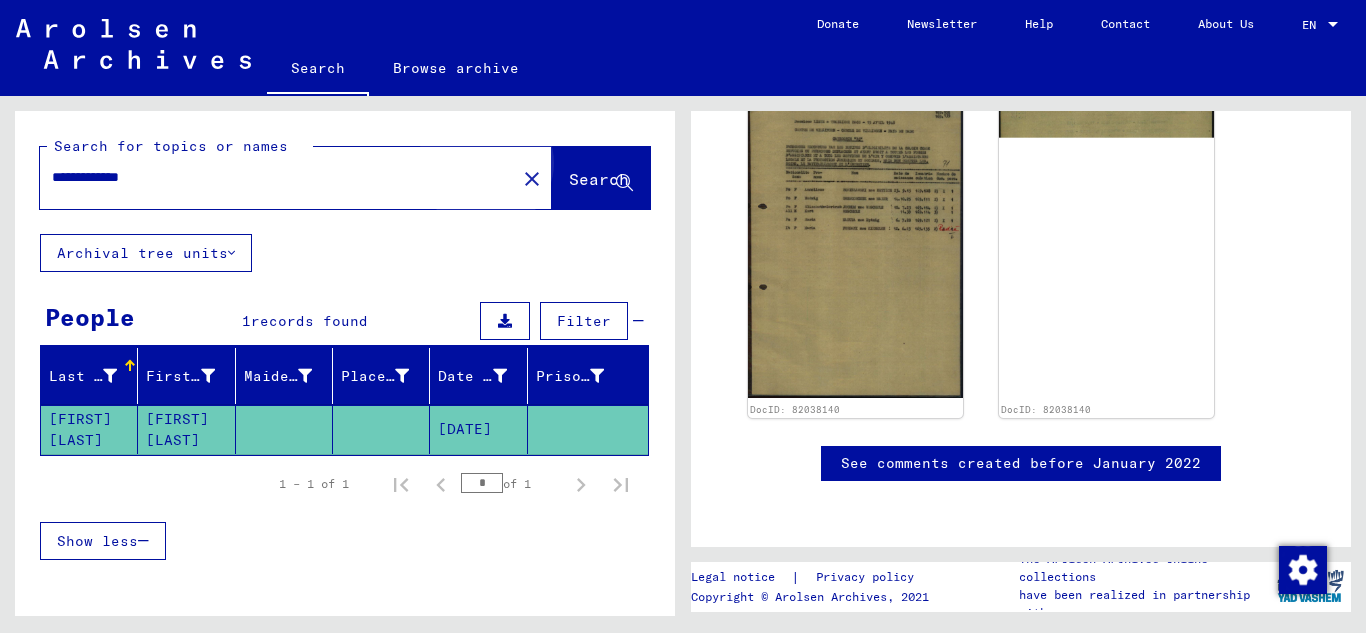 click on "Search" at bounding box center [599, 179] 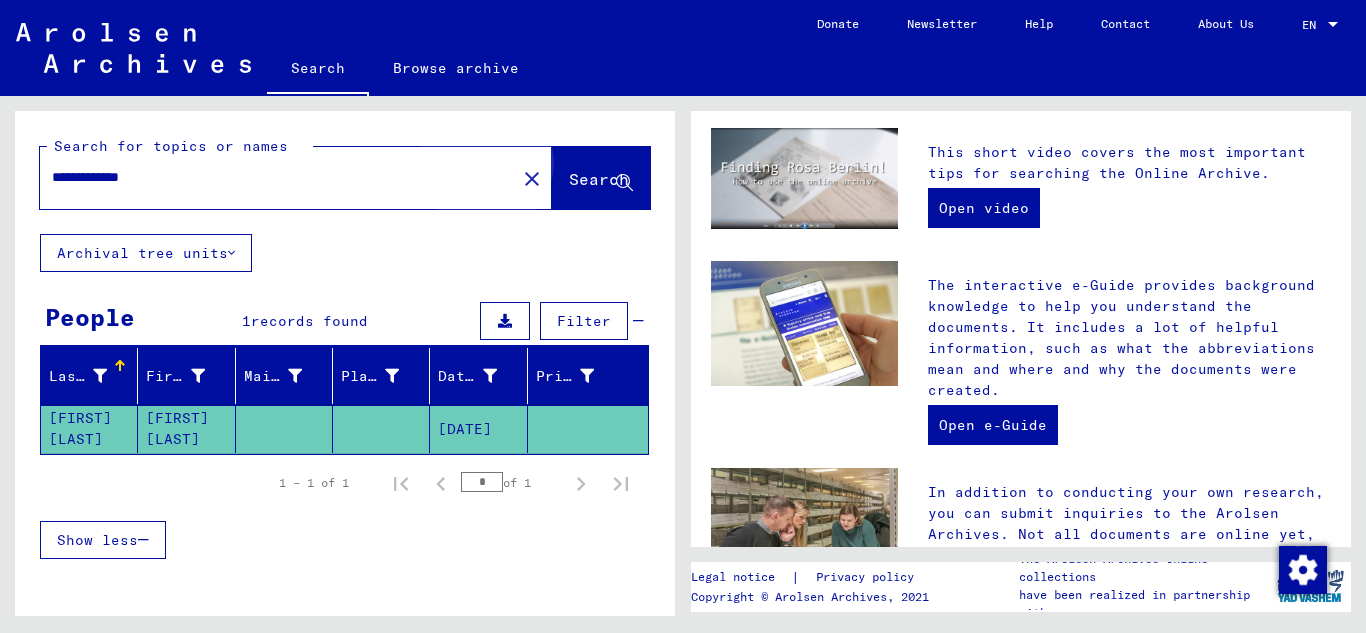 scroll, scrollTop: 0, scrollLeft: 0, axis: both 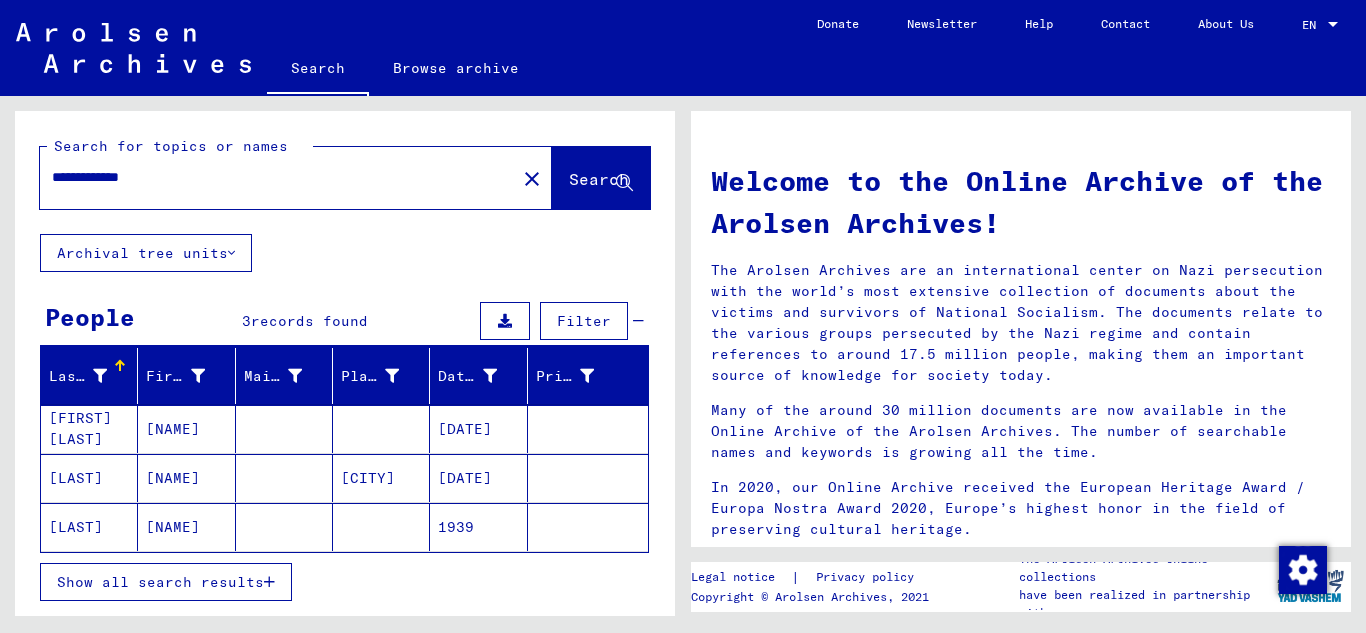 click on "[LAST]" at bounding box center (89, 429) 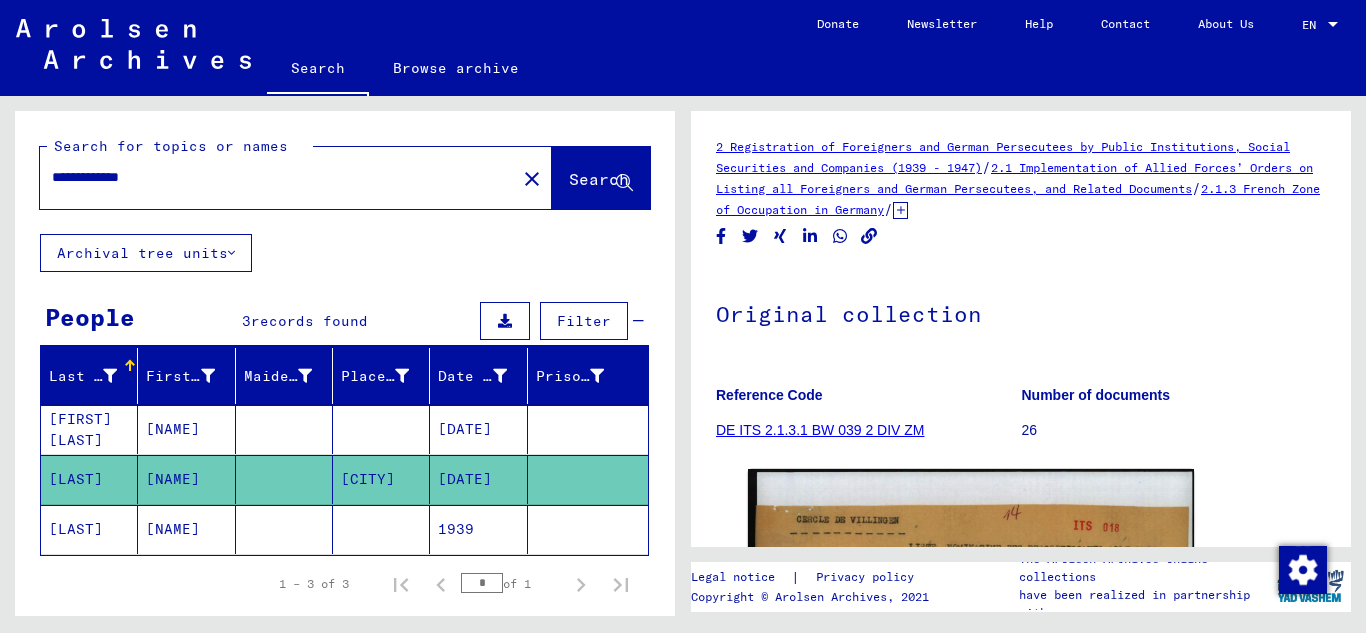 scroll, scrollTop: 0, scrollLeft: 0, axis: both 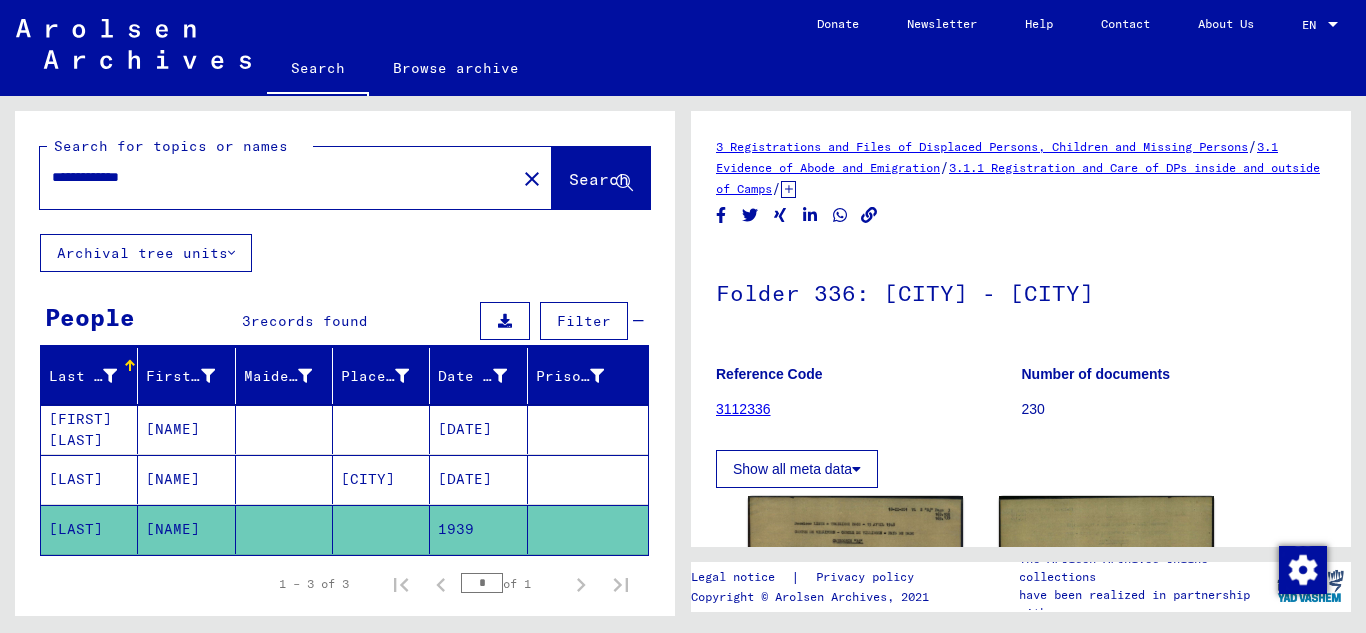 click on "[LAST]" at bounding box center (89, 429) 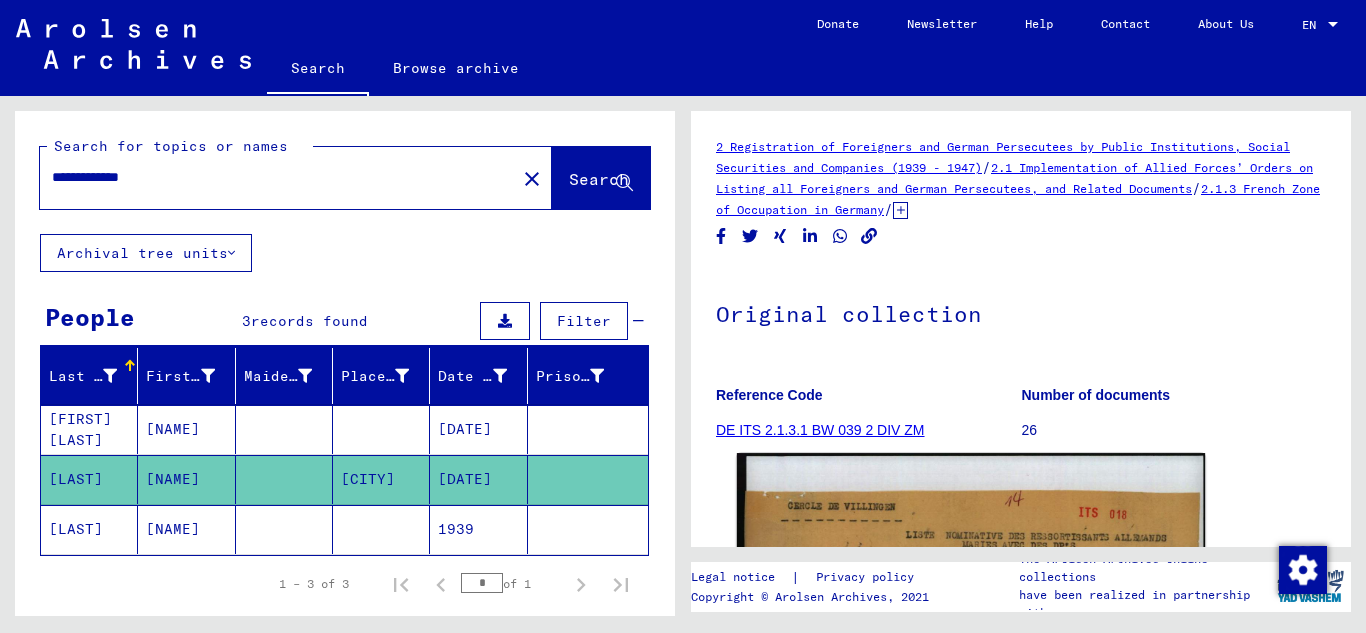 scroll, scrollTop: 0, scrollLeft: 0, axis: both 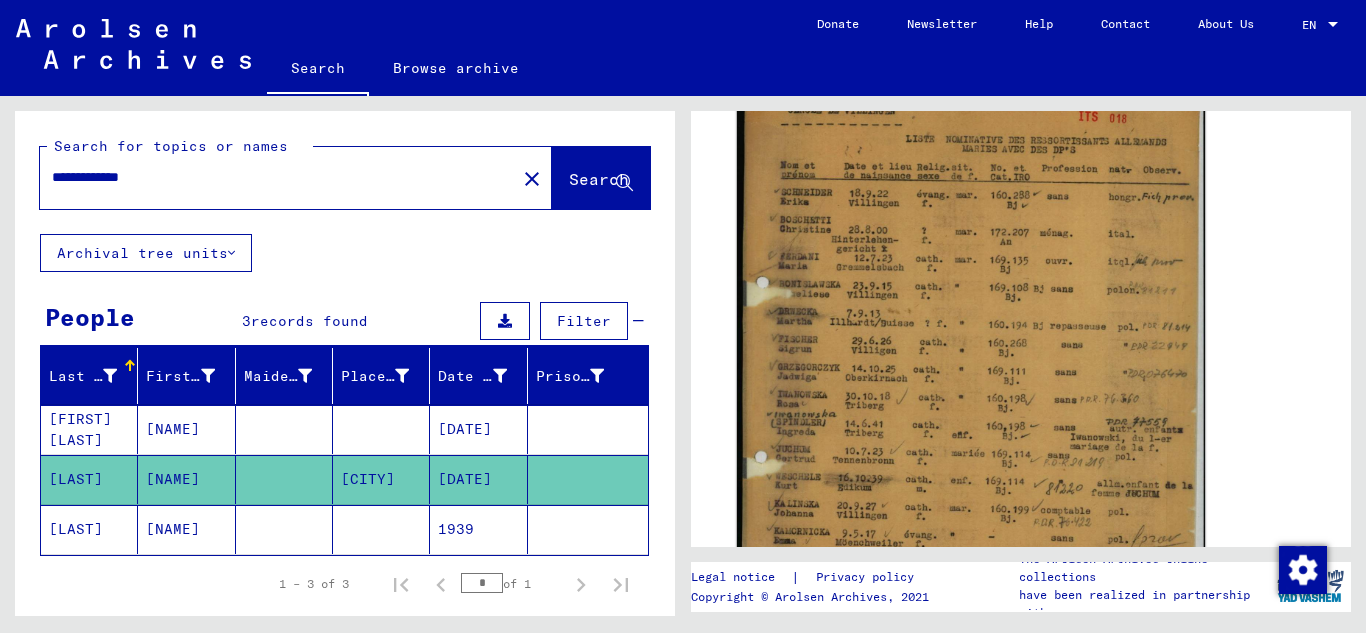 click at bounding box center [971, 383] 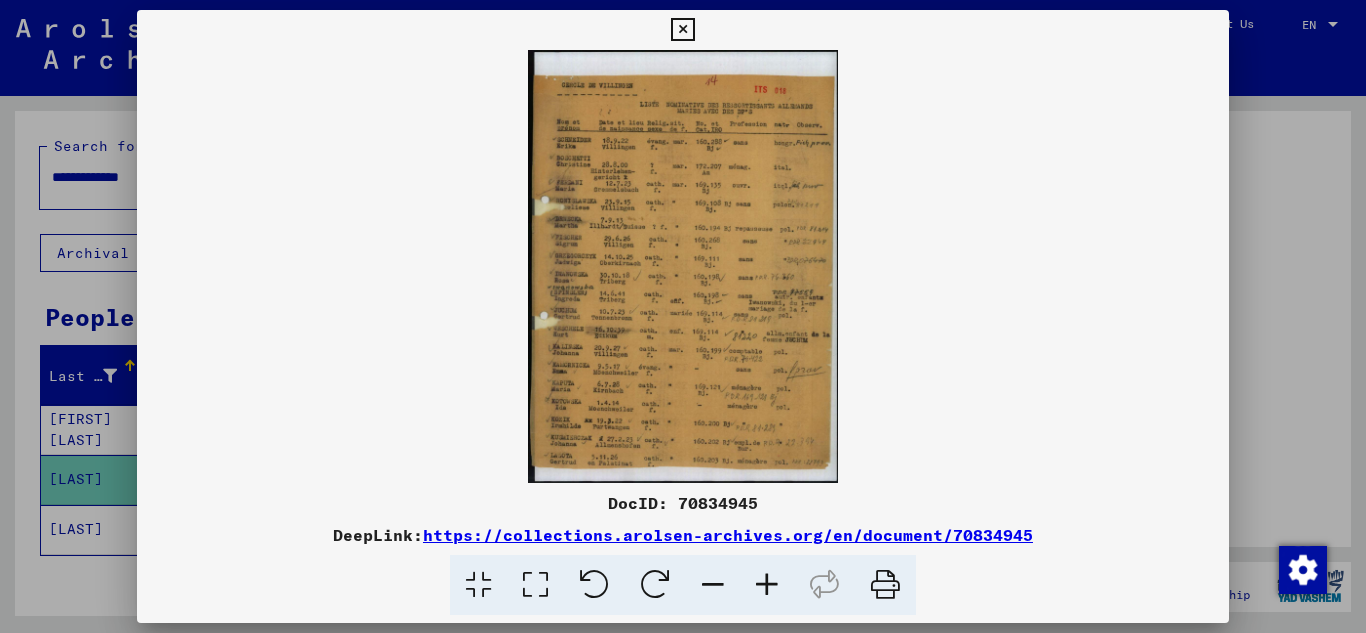 click at bounding box center (767, 585) 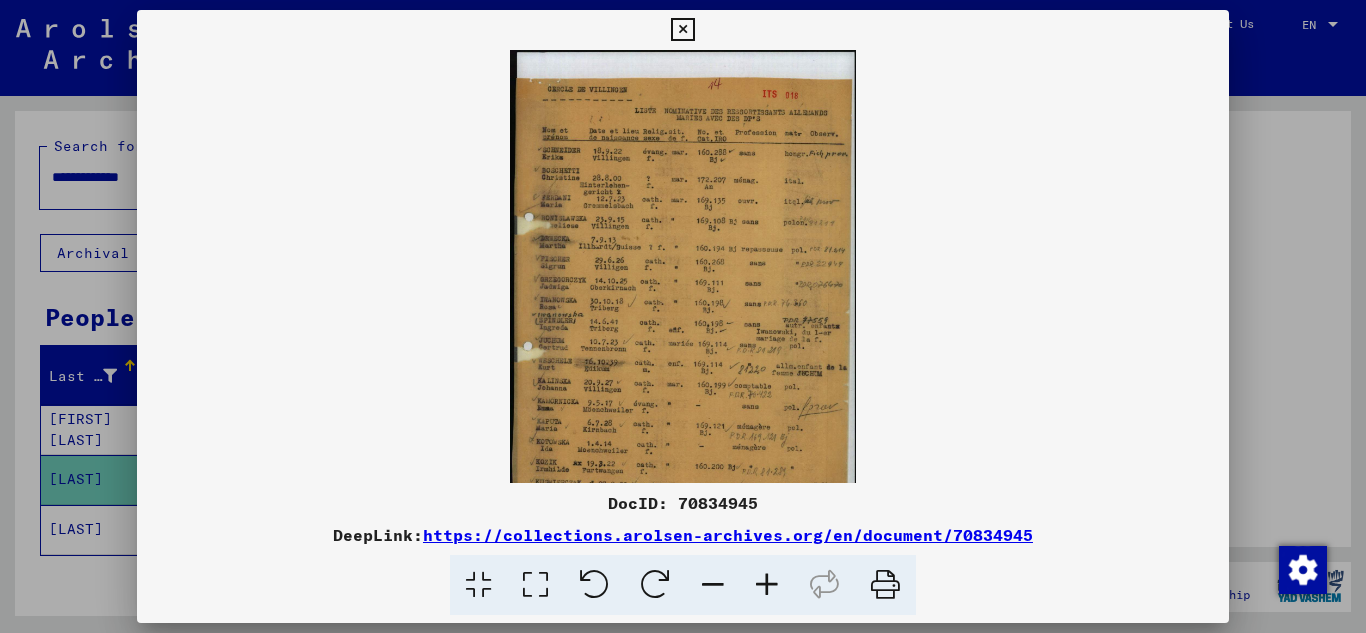 click at bounding box center [767, 585] 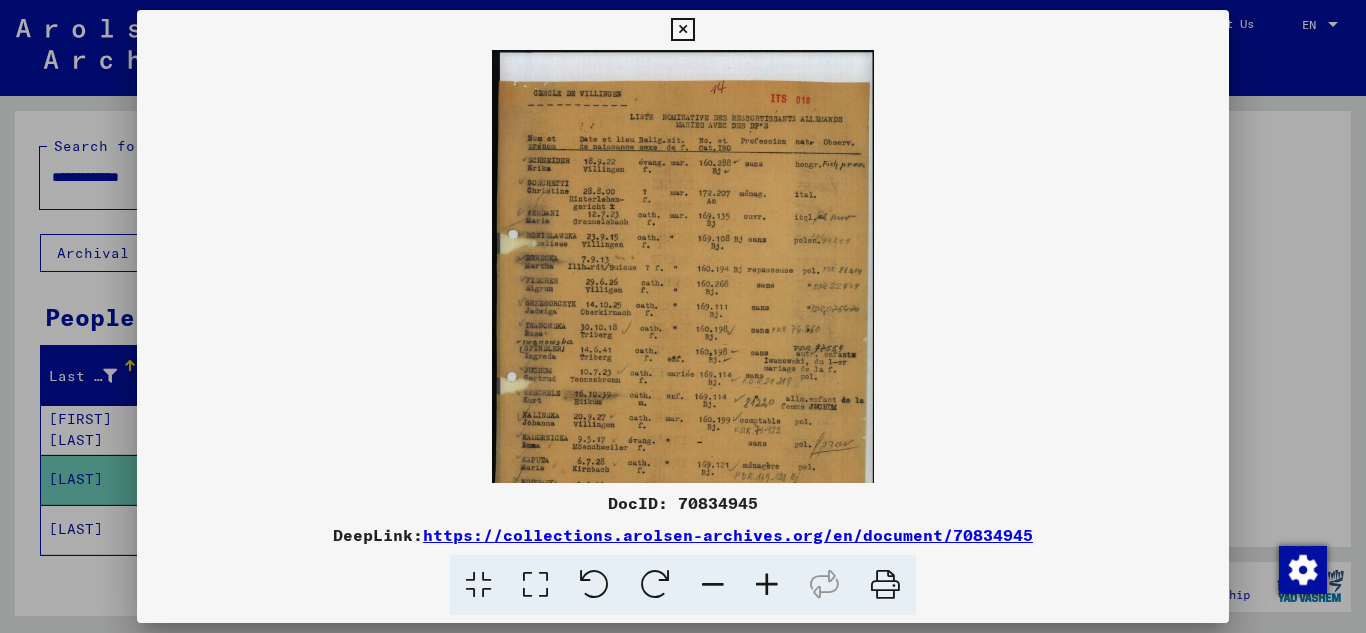 click at bounding box center [767, 585] 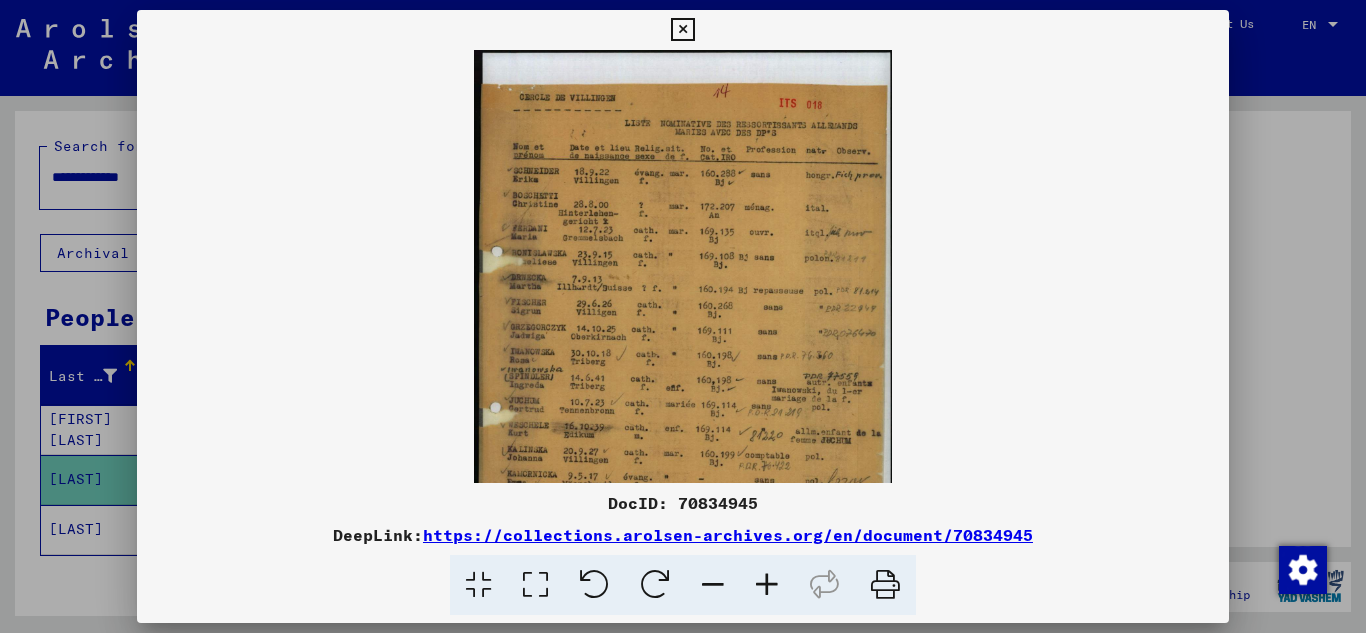 click at bounding box center [767, 585] 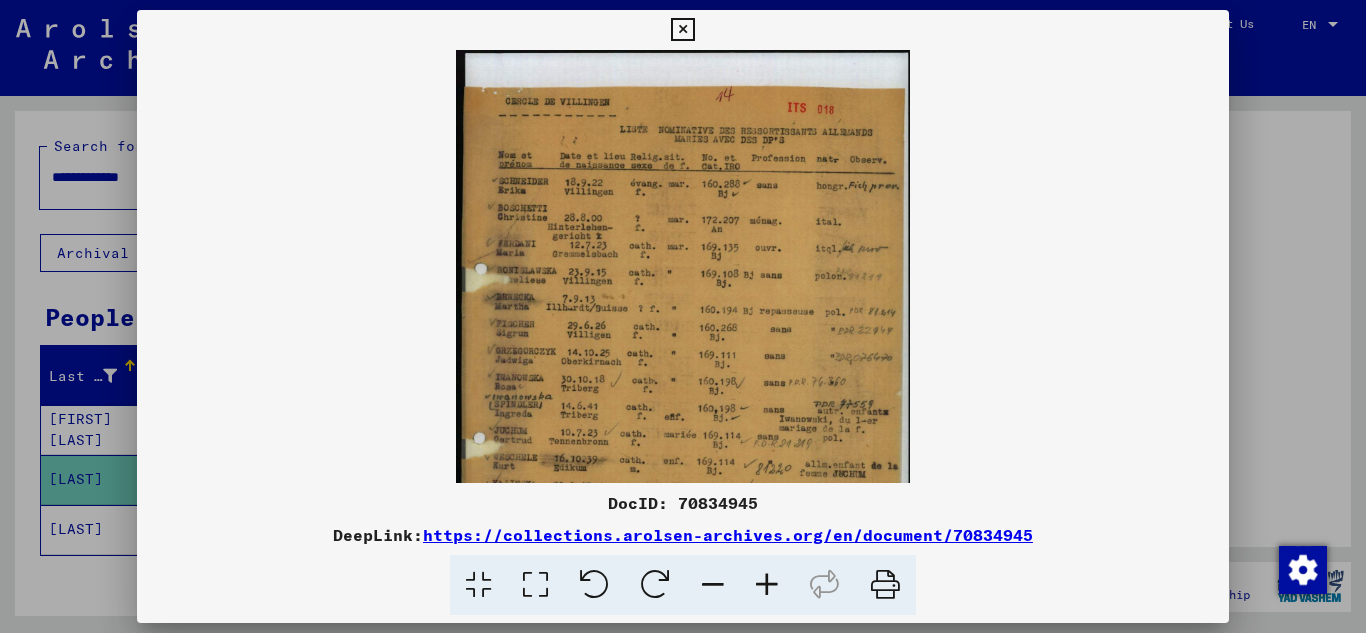 click at bounding box center (767, 585) 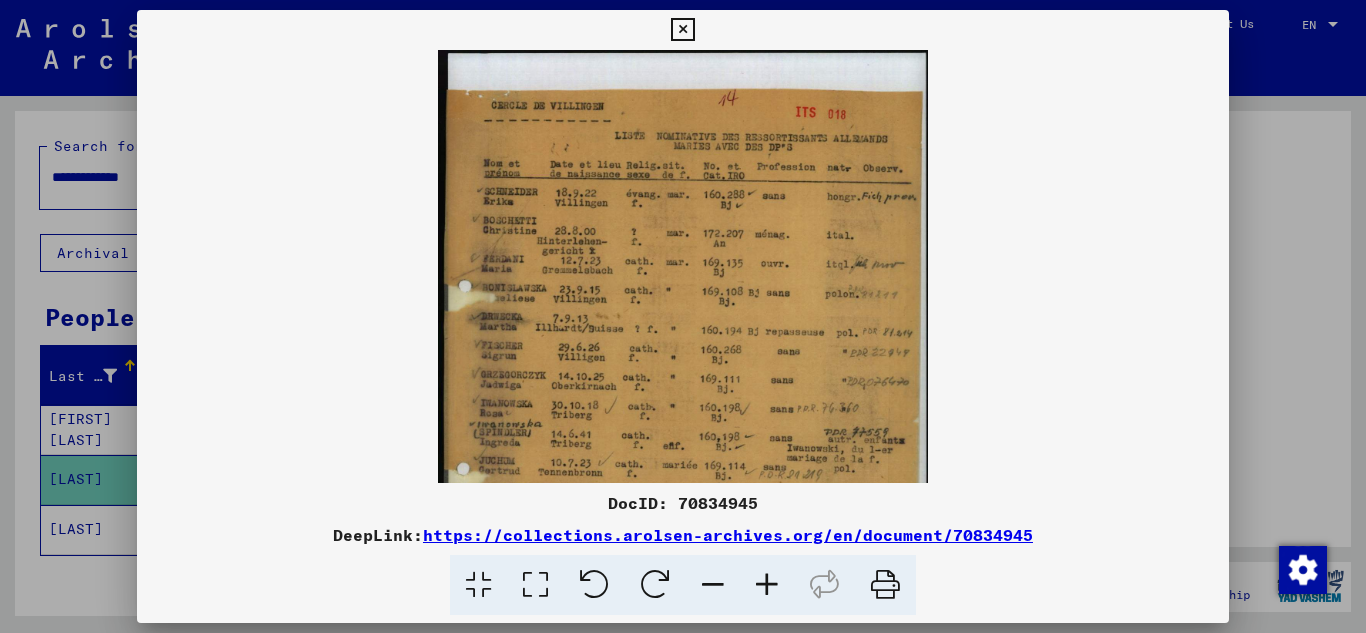 click at bounding box center (767, 585) 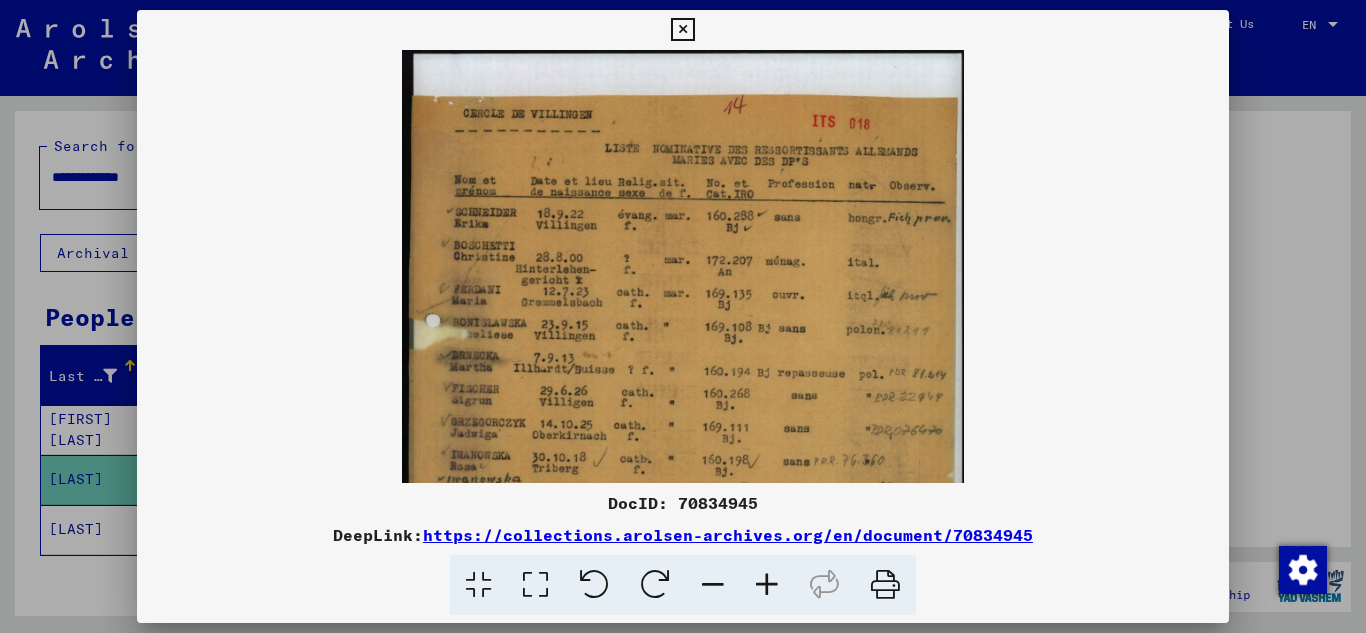 click at bounding box center [767, 585] 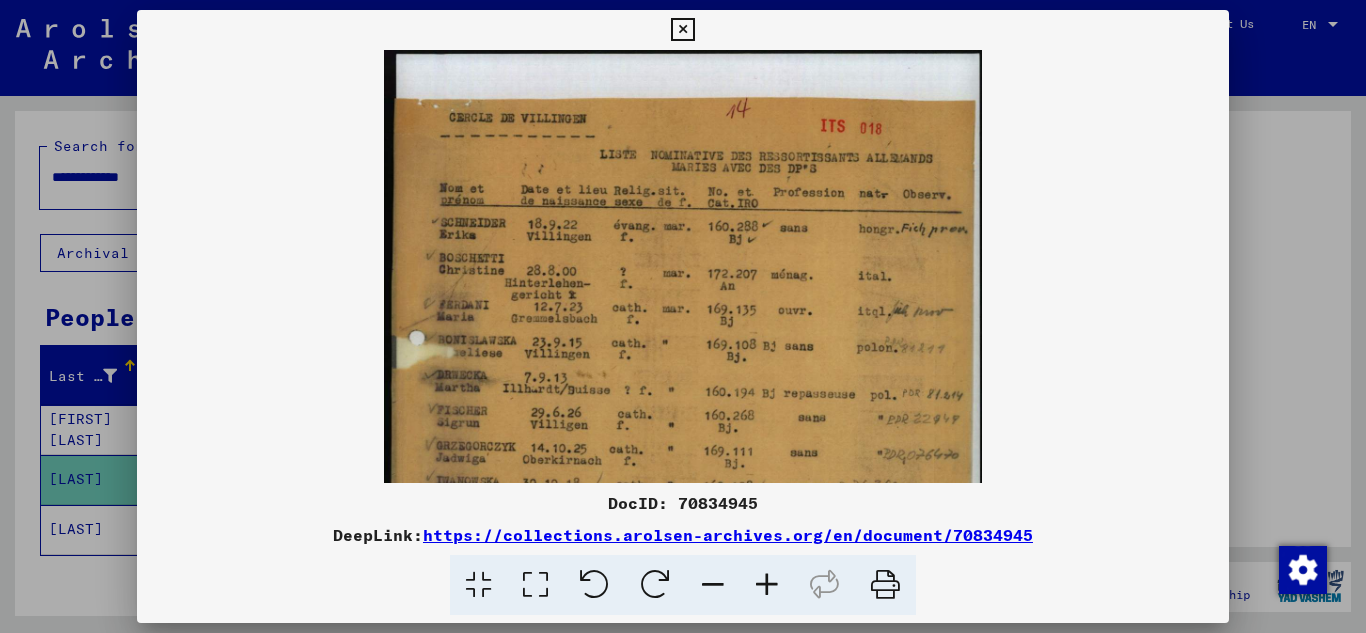 click at bounding box center [767, 585] 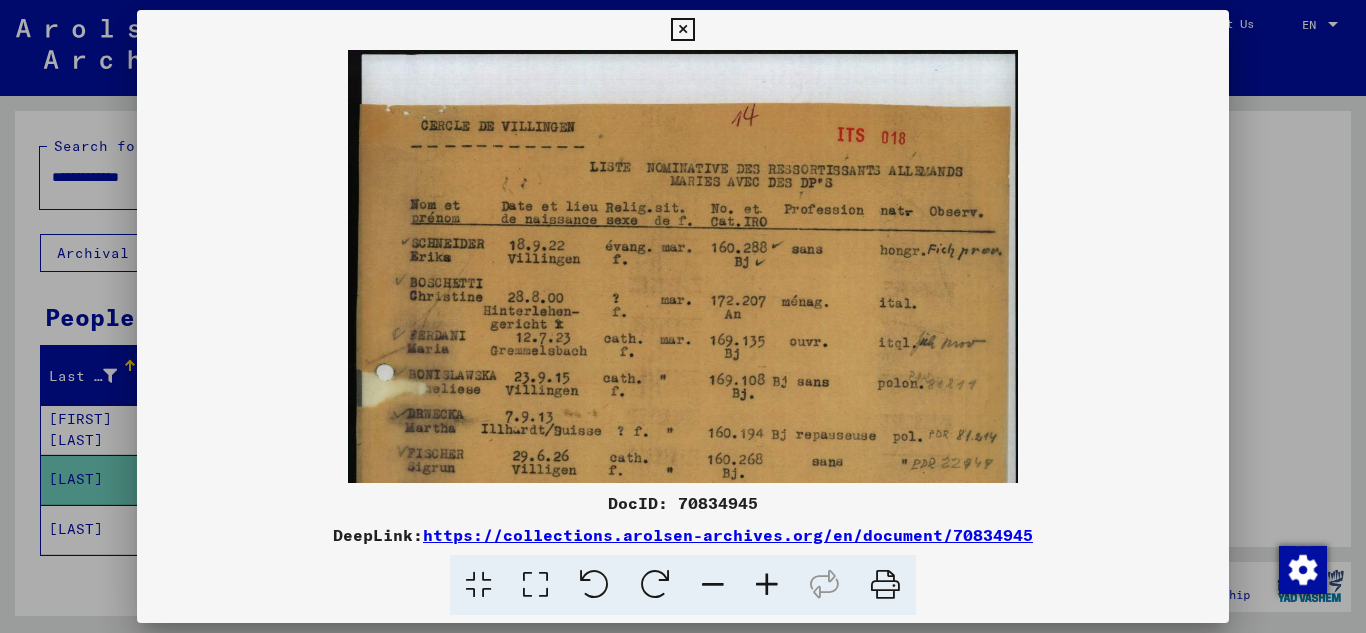 click at bounding box center [767, 585] 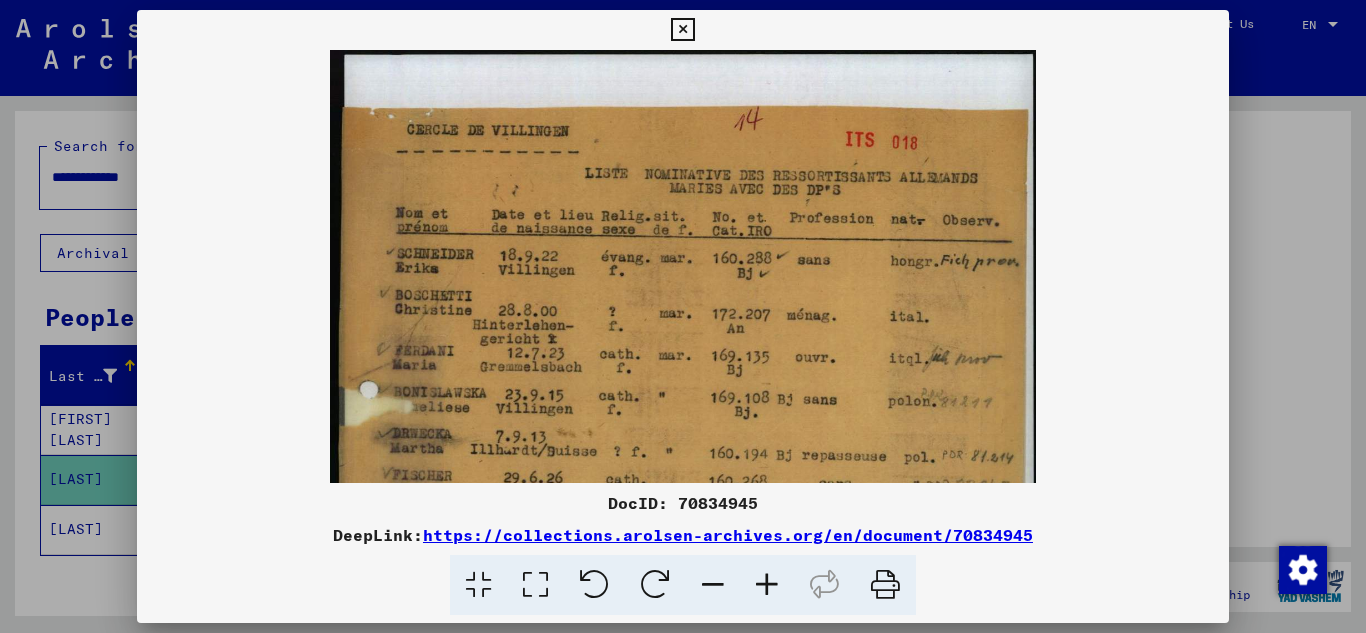 click at bounding box center [767, 585] 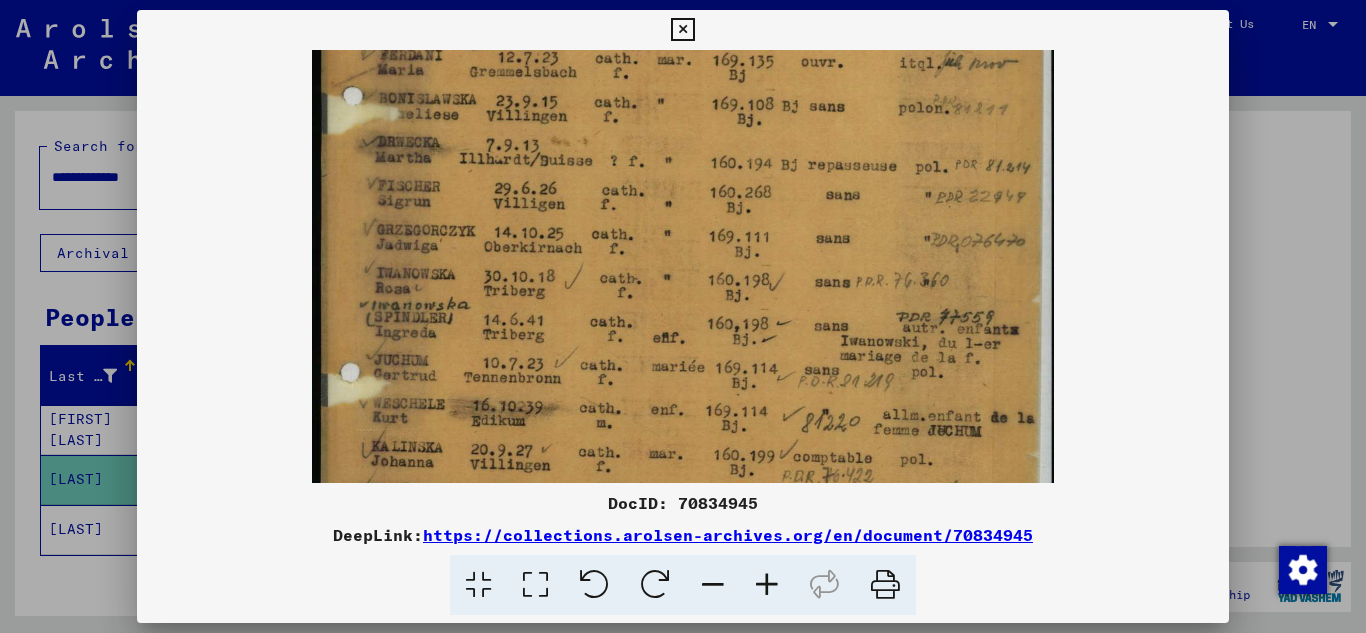 scroll, scrollTop: 314, scrollLeft: 0, axis: vertical 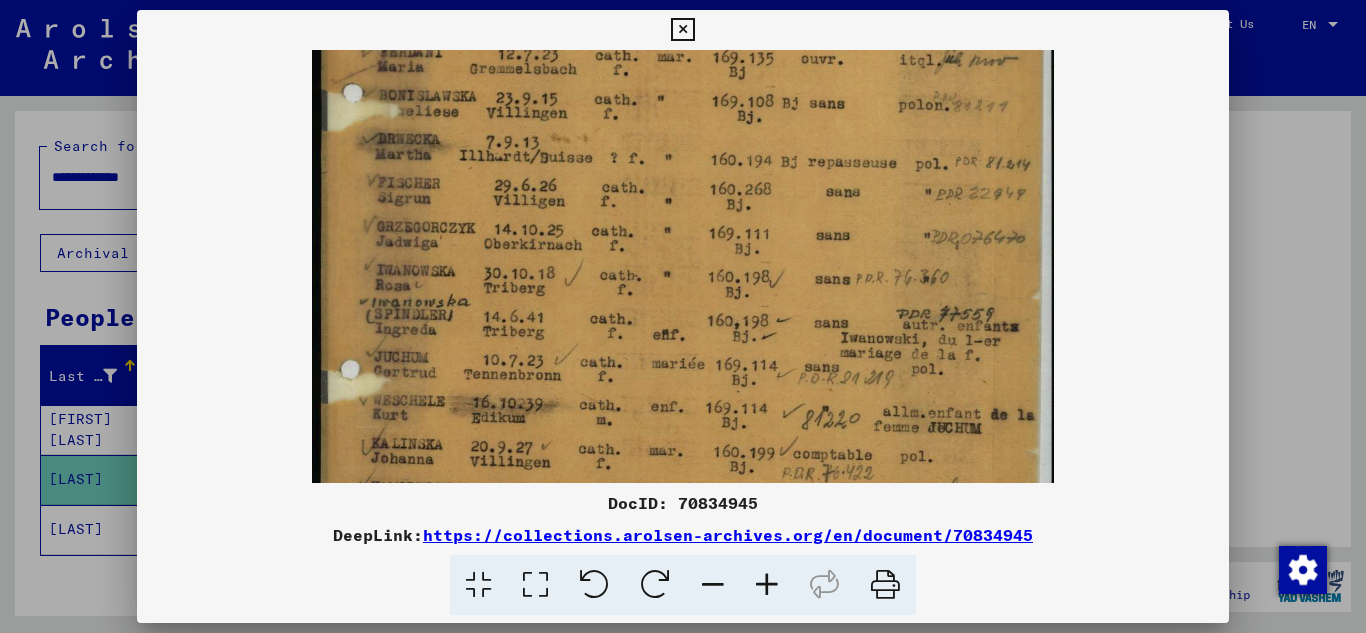 drag, startPoint x: 725, startPoint y: 386, endPoint x: 739, endPoint y: 72, distance: 314.31195 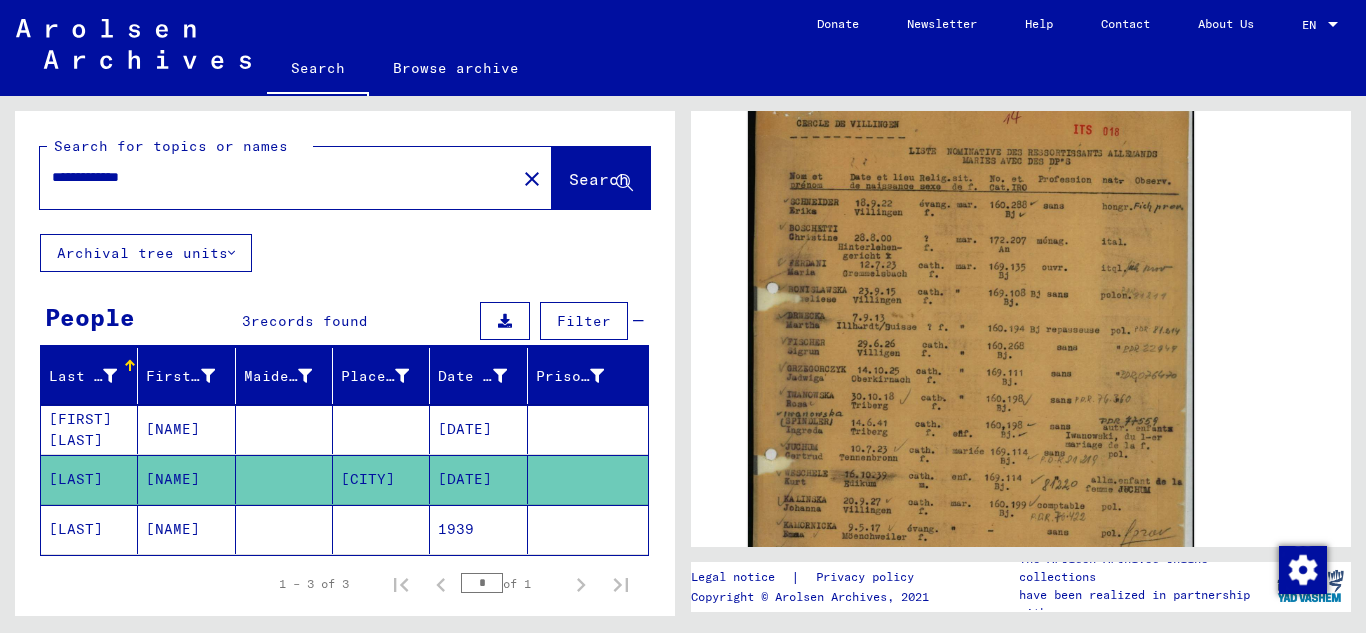 click at bounding box center (83, 553) 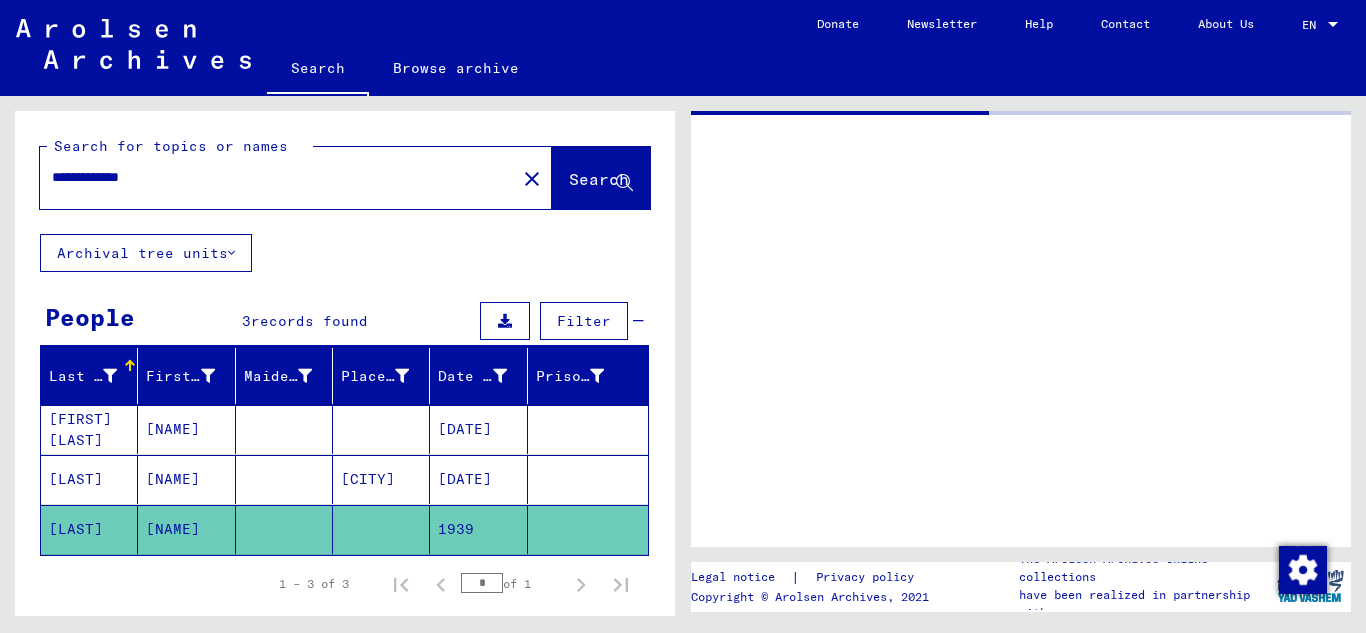 scroll, scrollTop: 0, scrollLeft: 0, axis: both 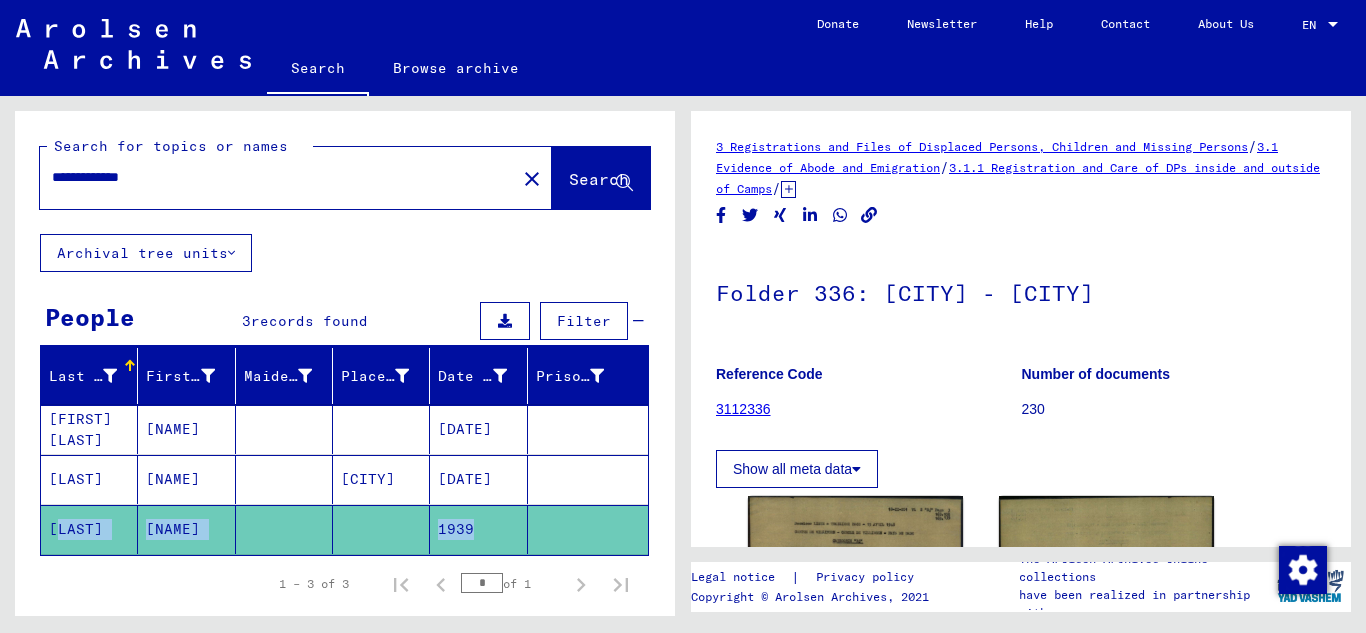 drag, startPoint x: 96, startPoint y: 512, endPoint x: 492, endPoint y: 512, distance: 396 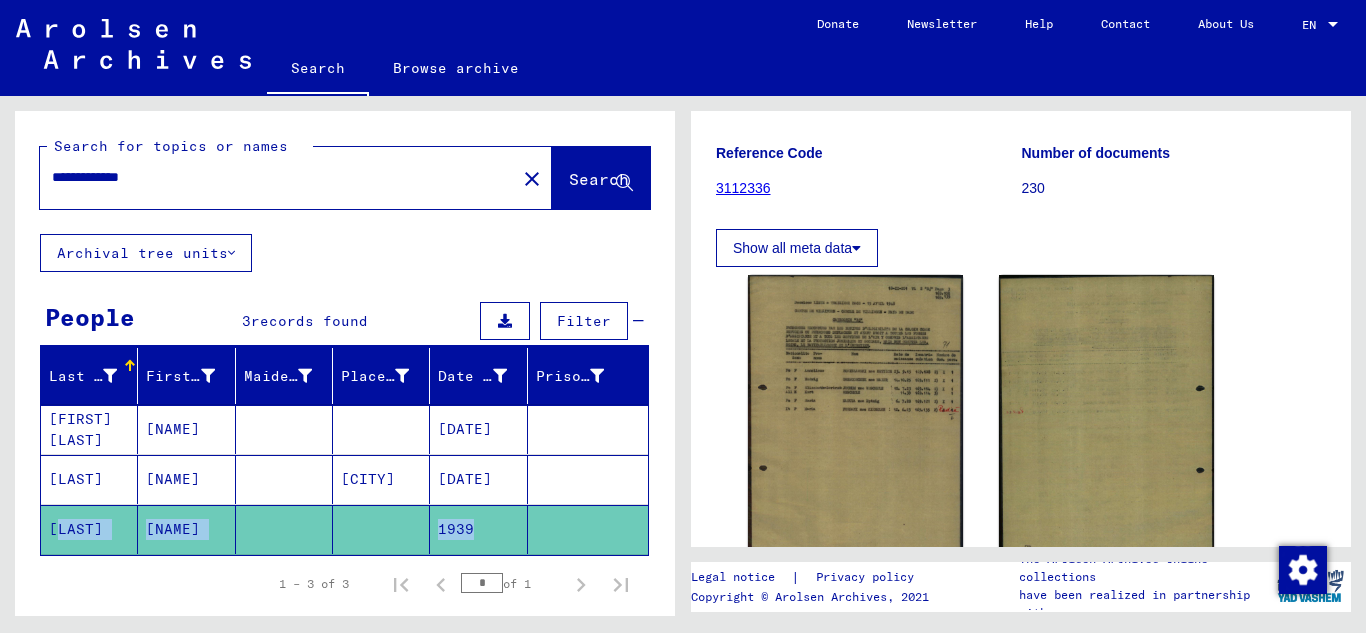 scroll, scrollTop: 222, scrollLeft: 0, axis: vertical 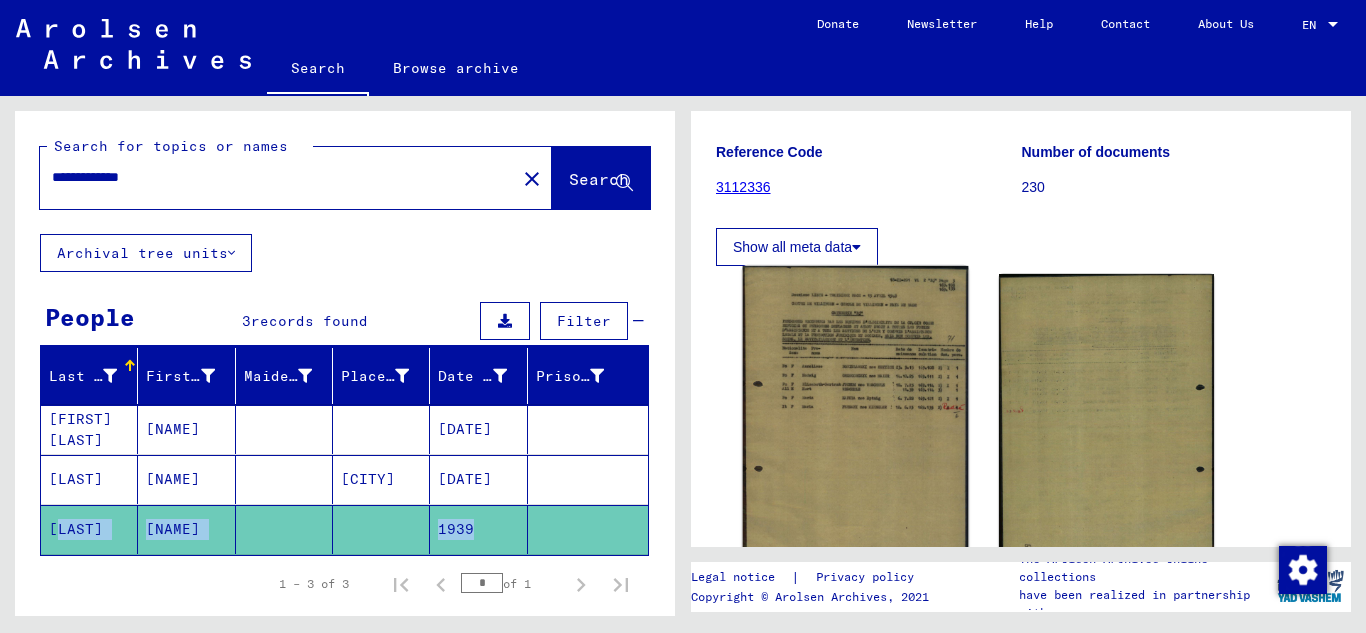 click at bounding box center (856, 425) 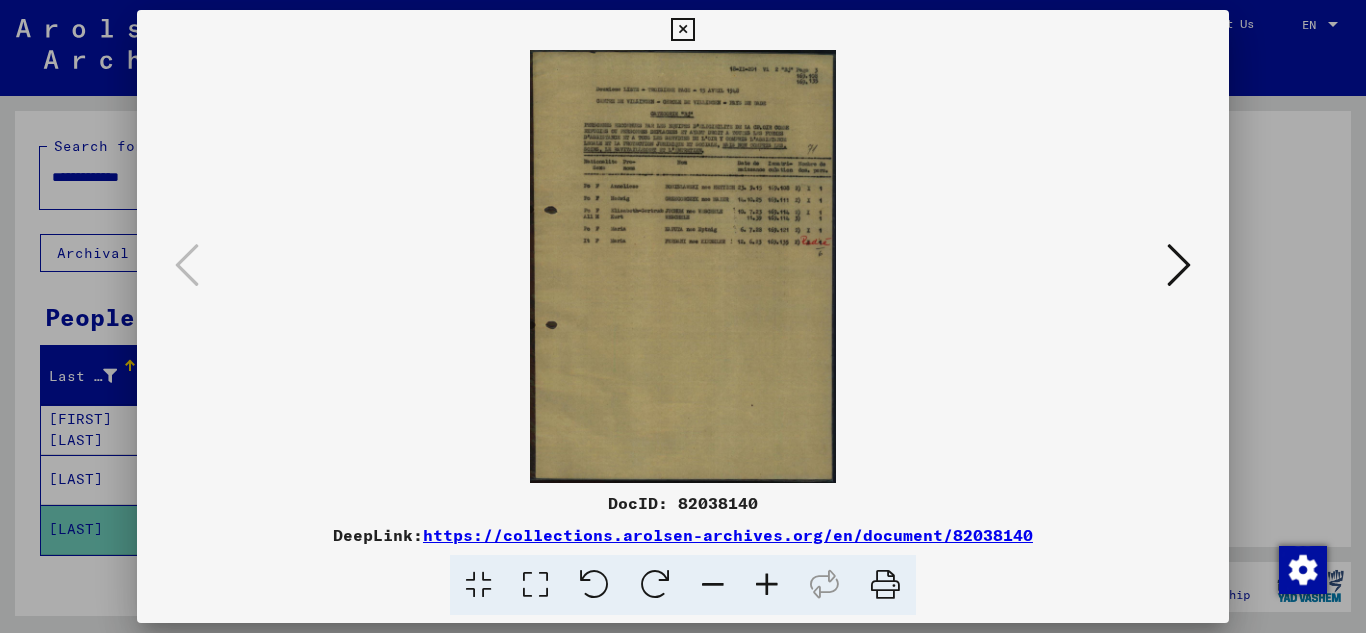 click at bounding box center (767, 585) 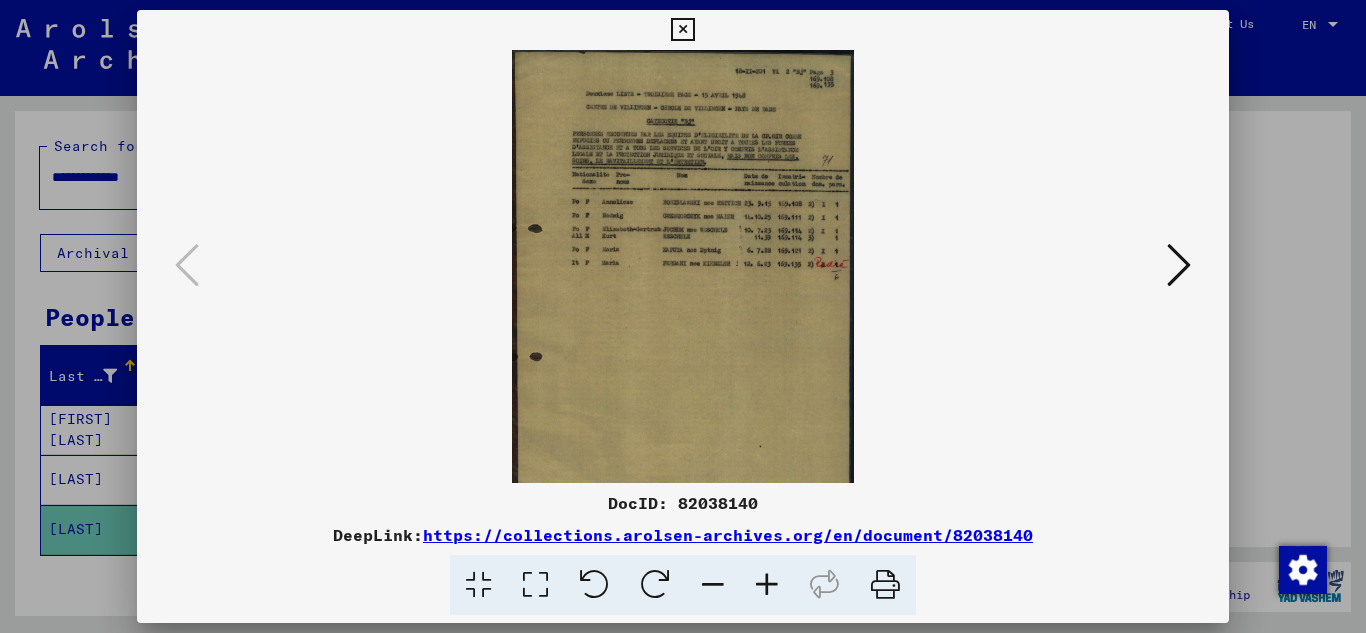 click at bounding box center [767, 585] 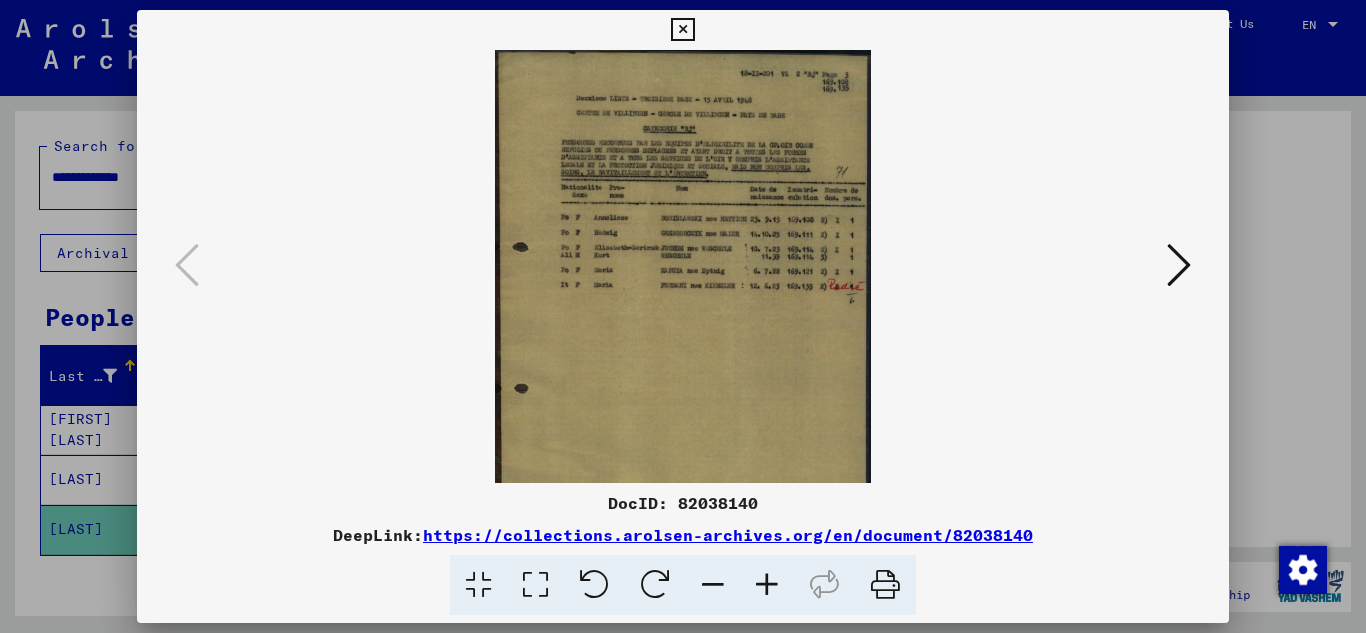 click at bounding box center [767, 585] 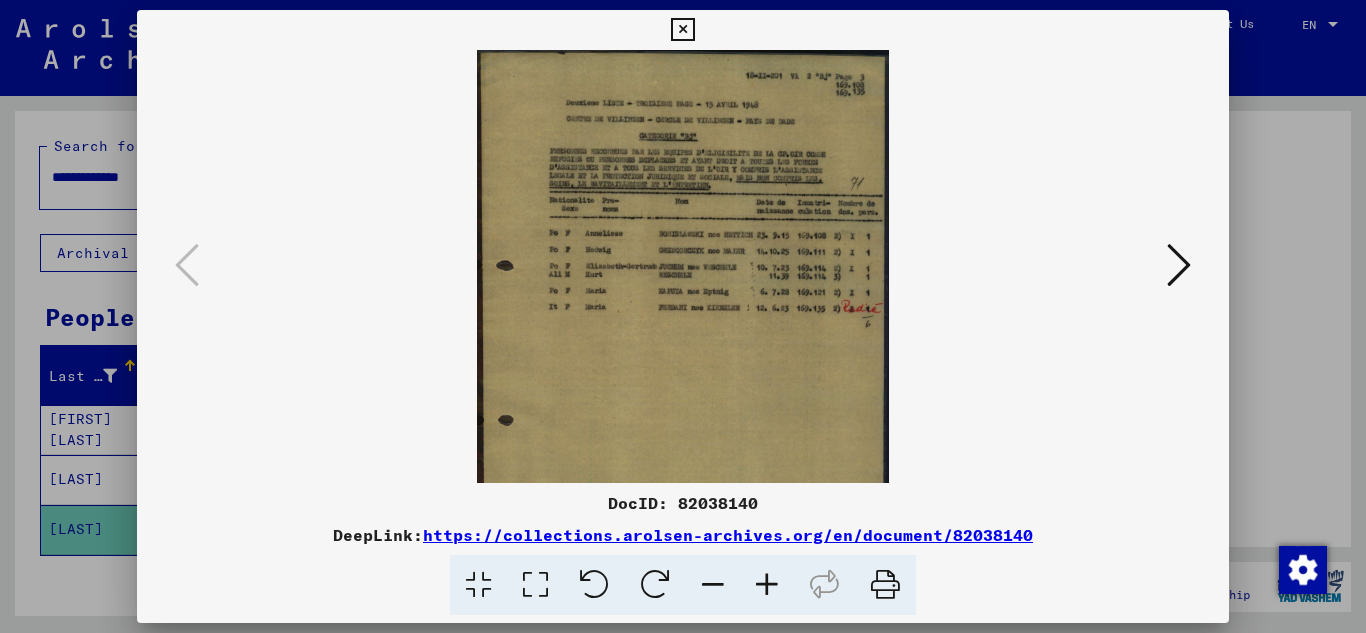 click at bounding box center [767, 585] 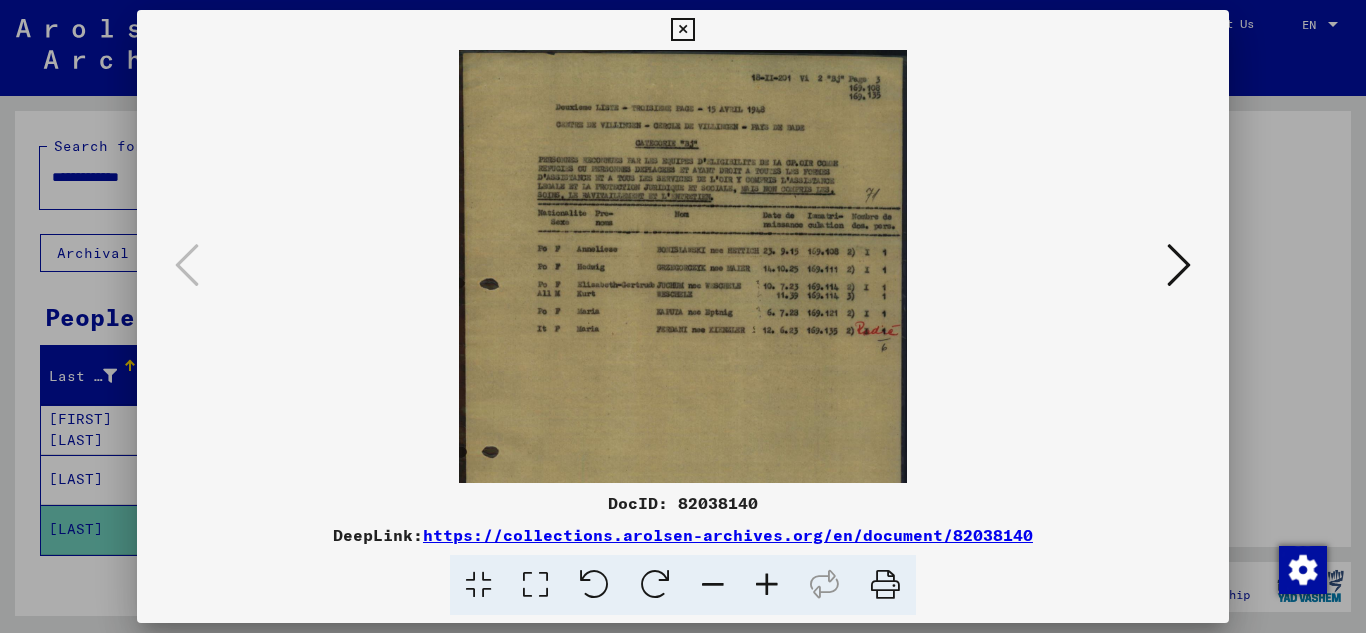click at bounding box center [767, 585] 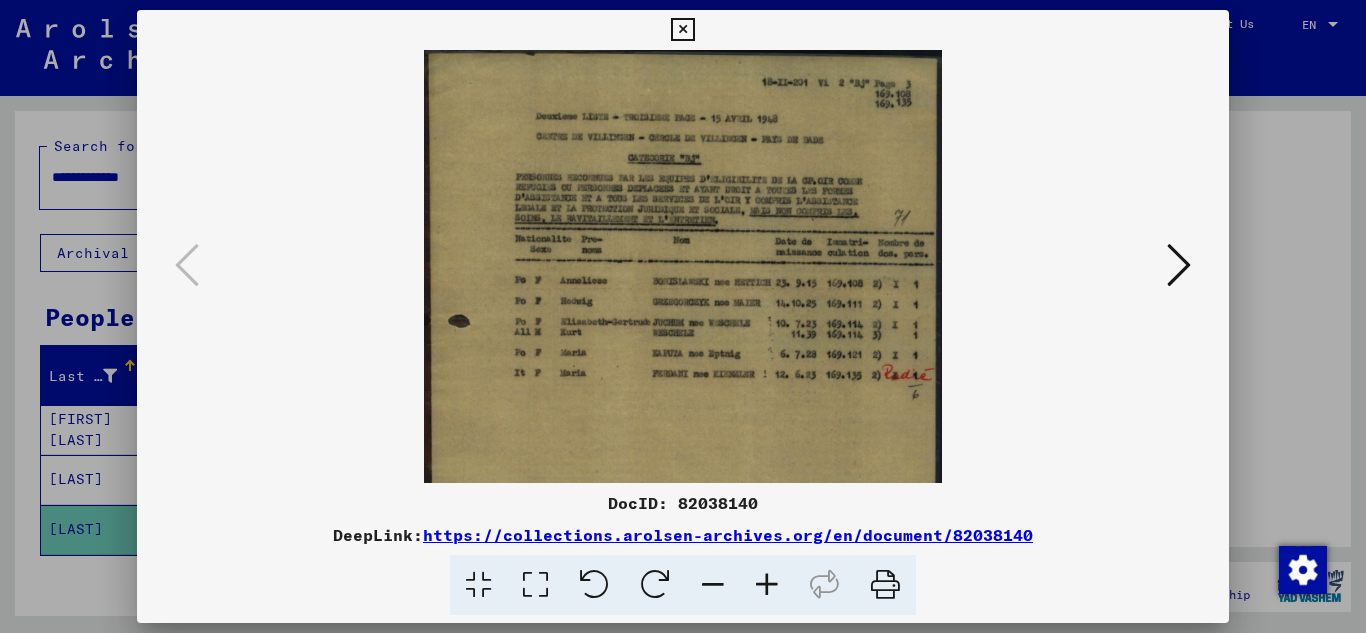 click at bounding box center (767, 585) 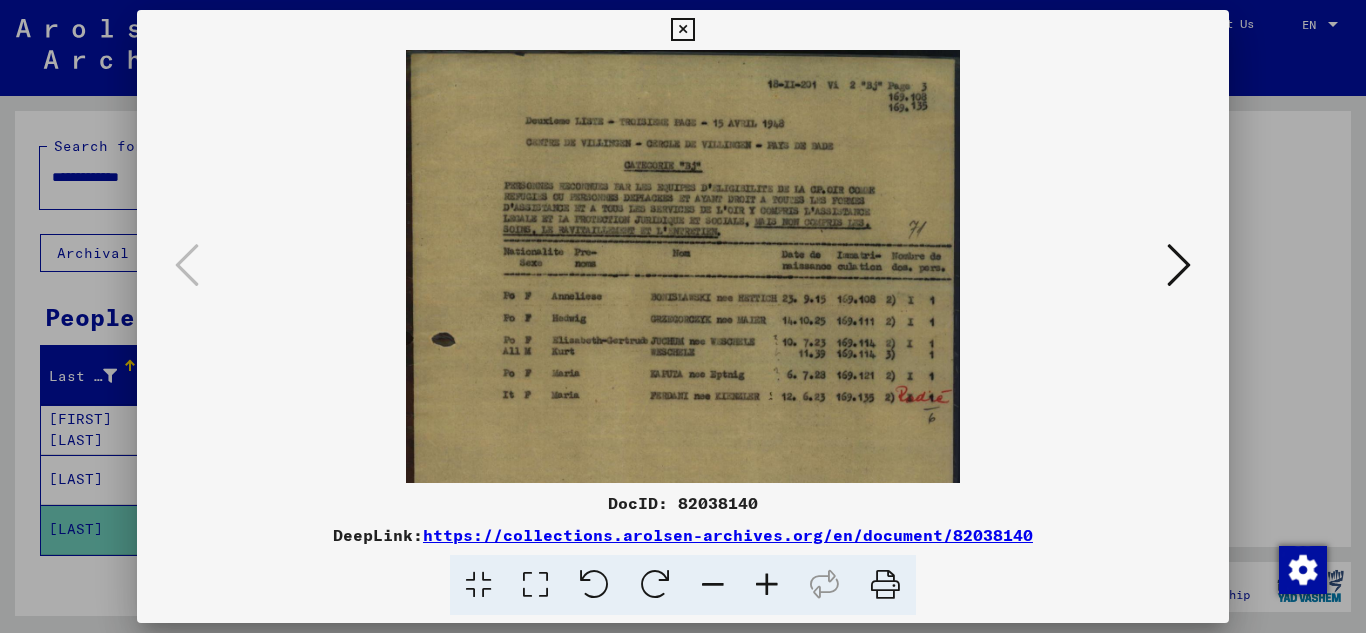 click at bounding box center [767, 585] 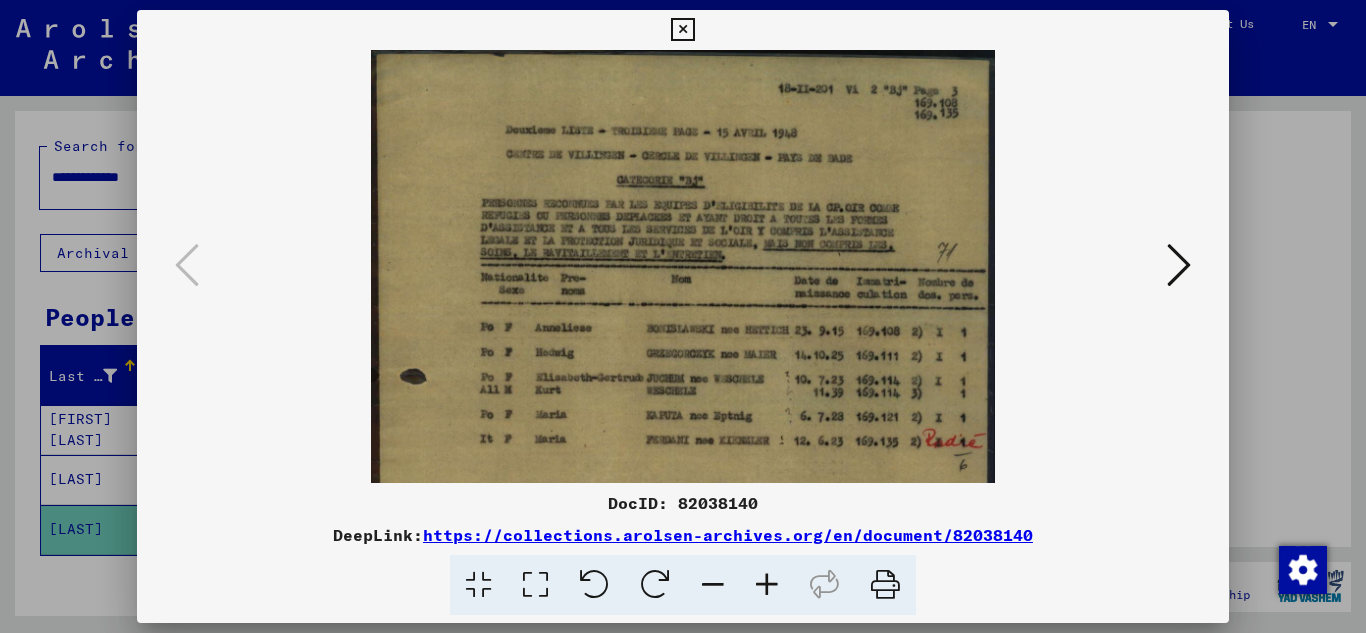 click at bounding box center (767, 585) 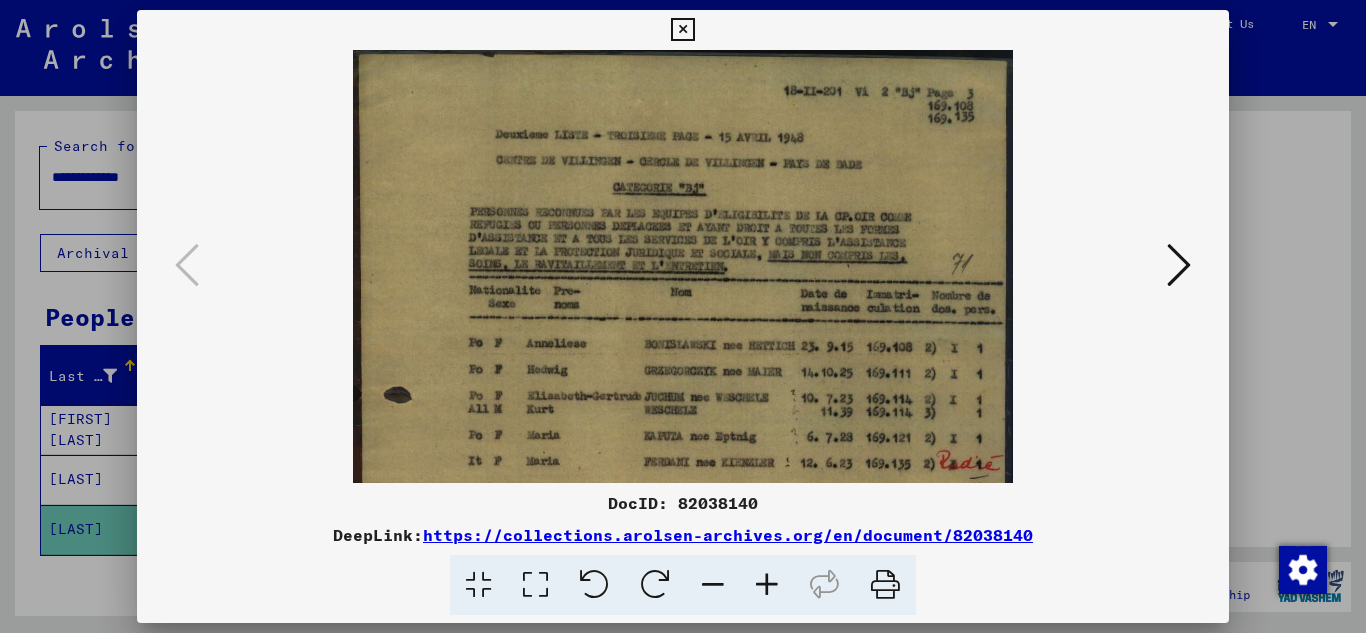 click at bounding box center (682, 30) 